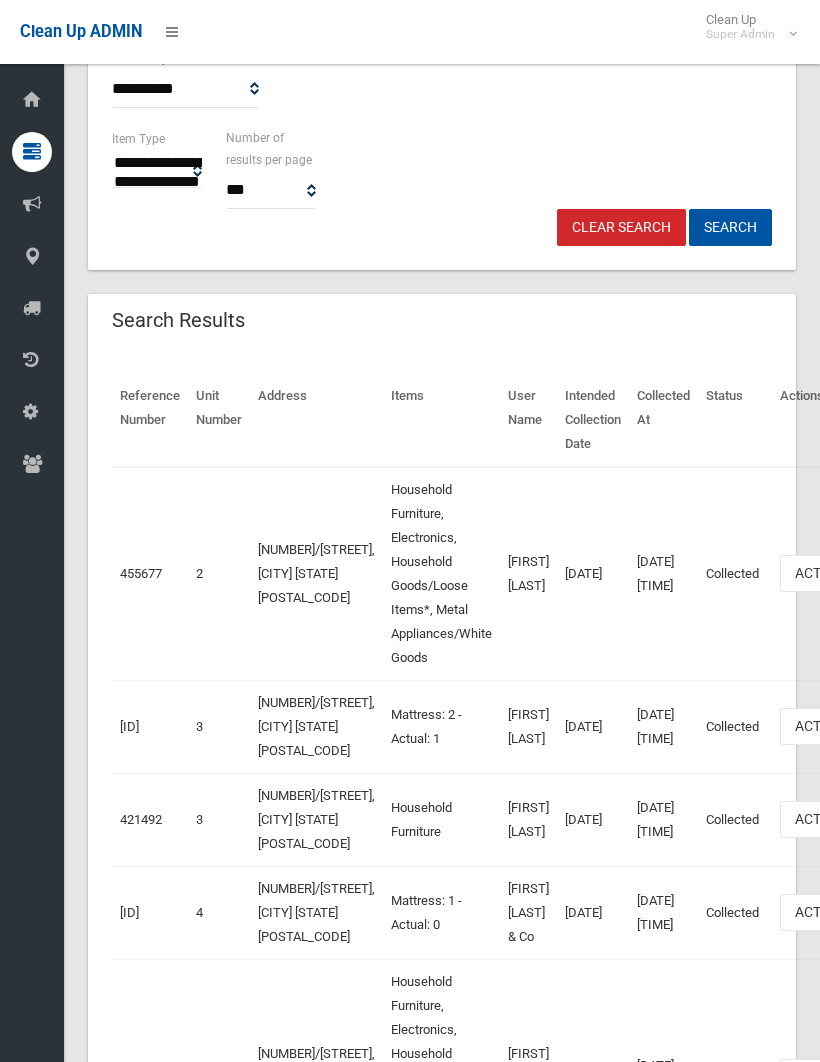 scroll, scrollTop: 439, scrollLeft: 0, axis: vertical 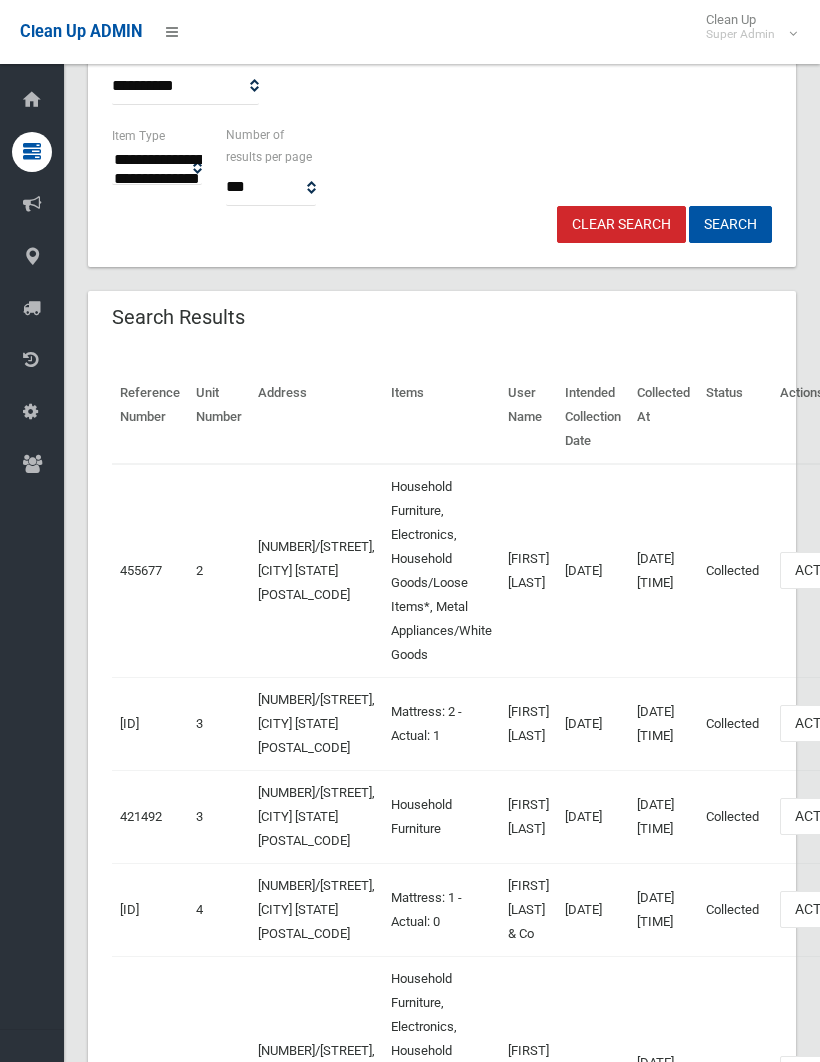 click on "Actions" at bounding box center (828, 570) 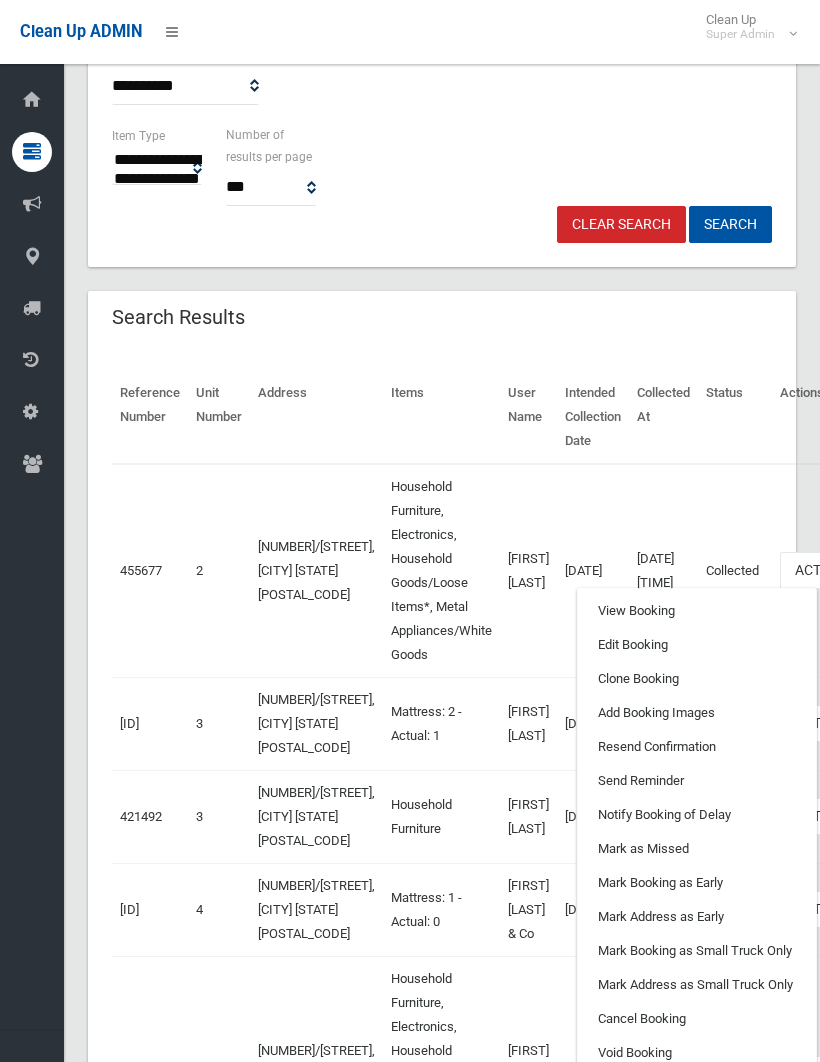 click on "Clone Booking" at bounding box center (697, 679) 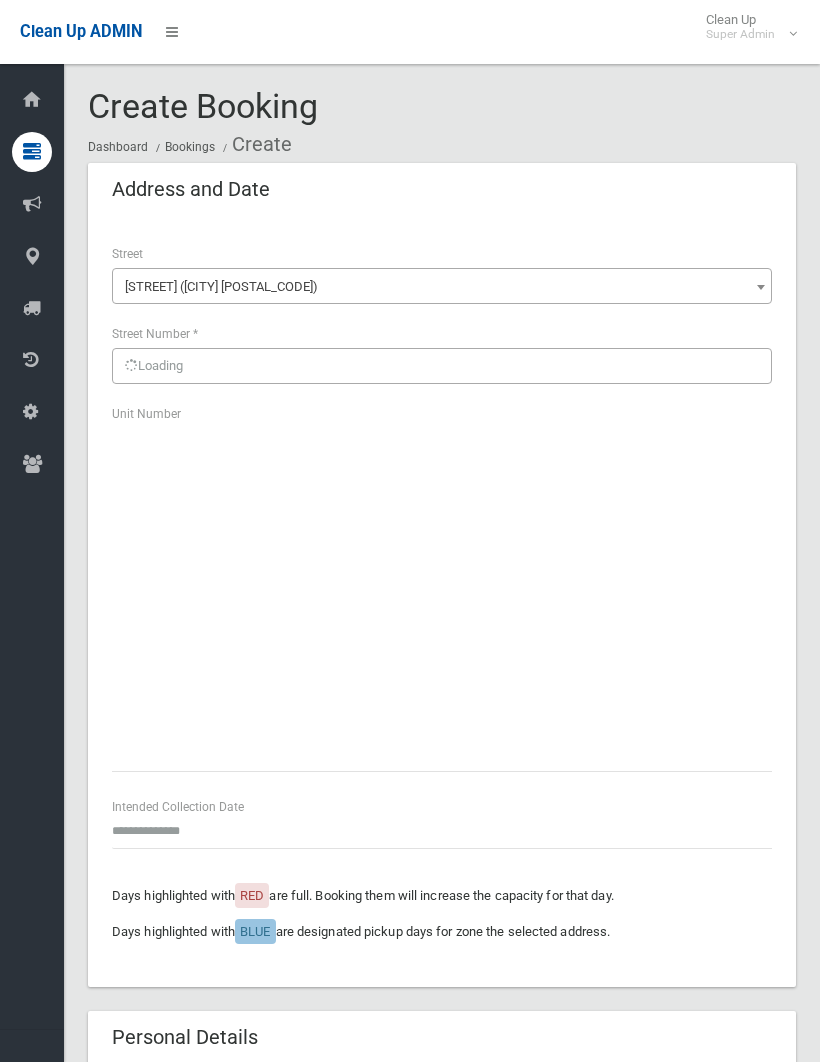 scroll, scrollTop: 0, scrollLeft: 0, axis: both 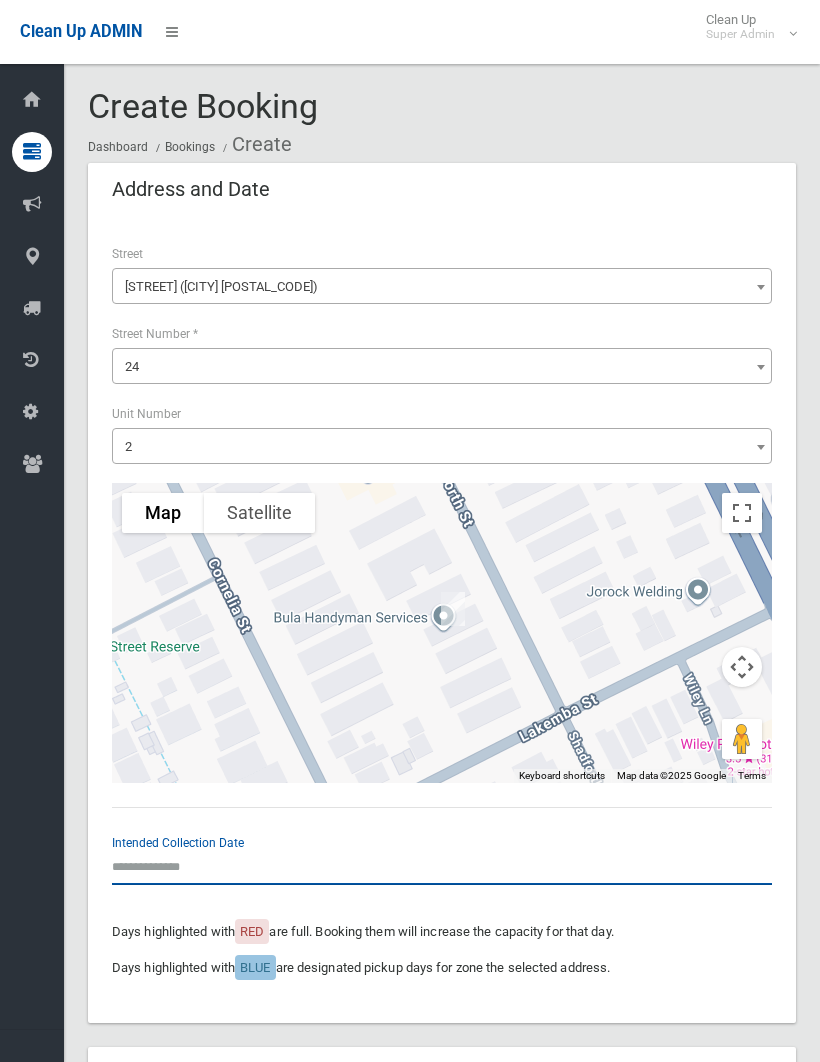 click at bounding box center (442, 866) 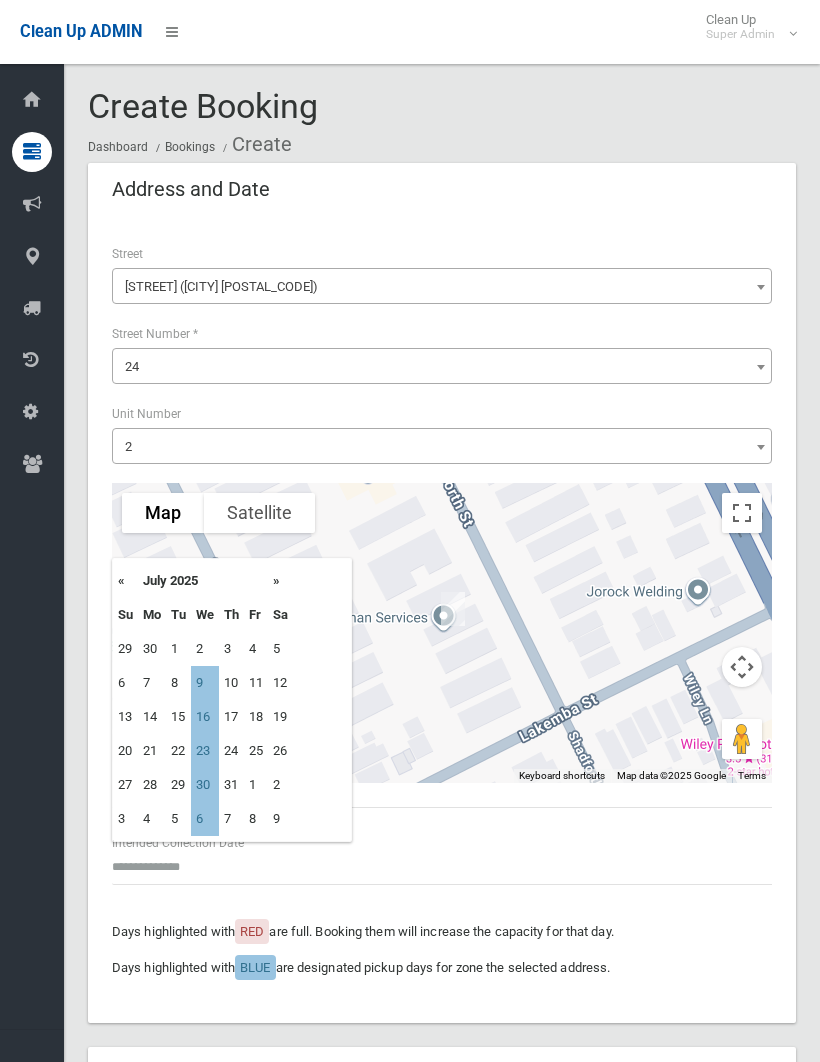 click on "9" at bounding box center (205, 683) 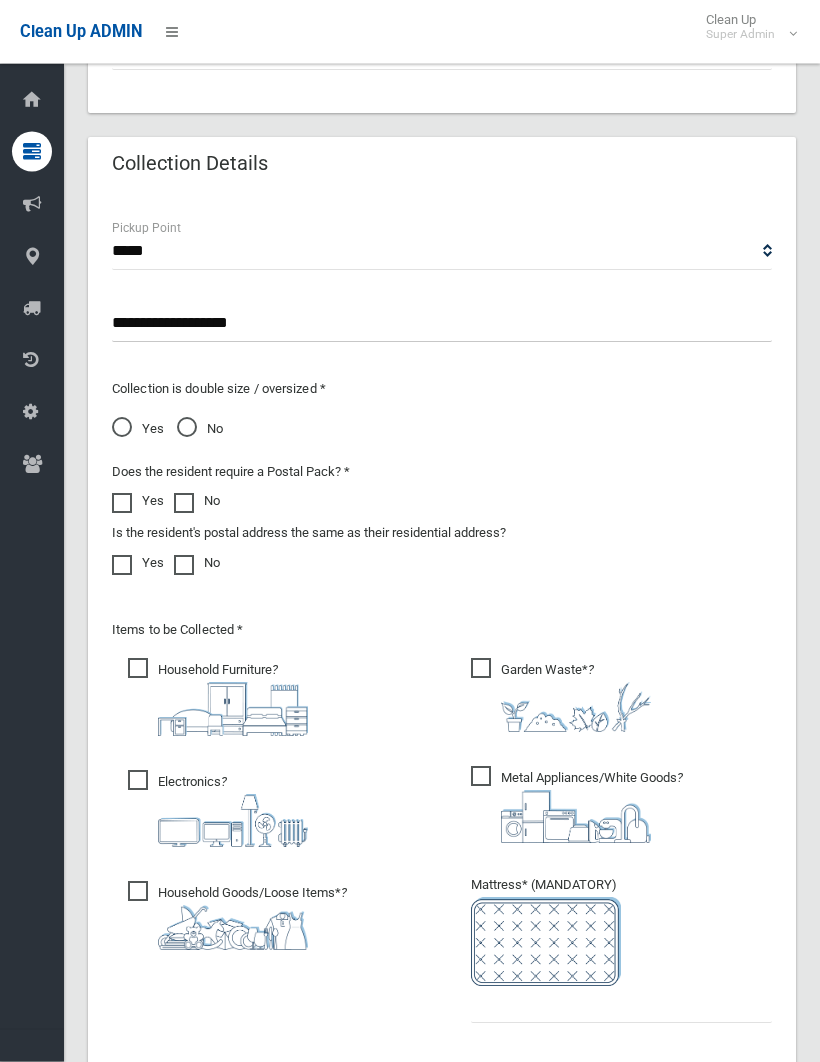 scroll, scrollTop: 1402, scrollLeft: 0, axis: vertical 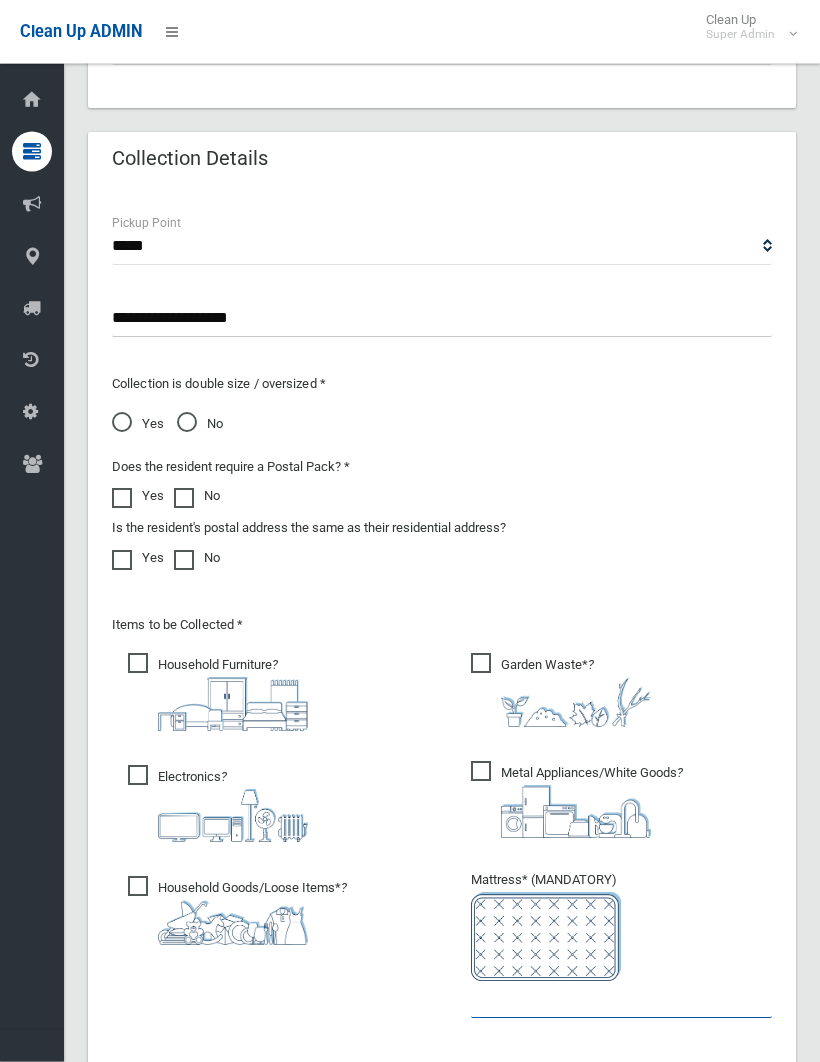 click at bounding box center (621, 1000) 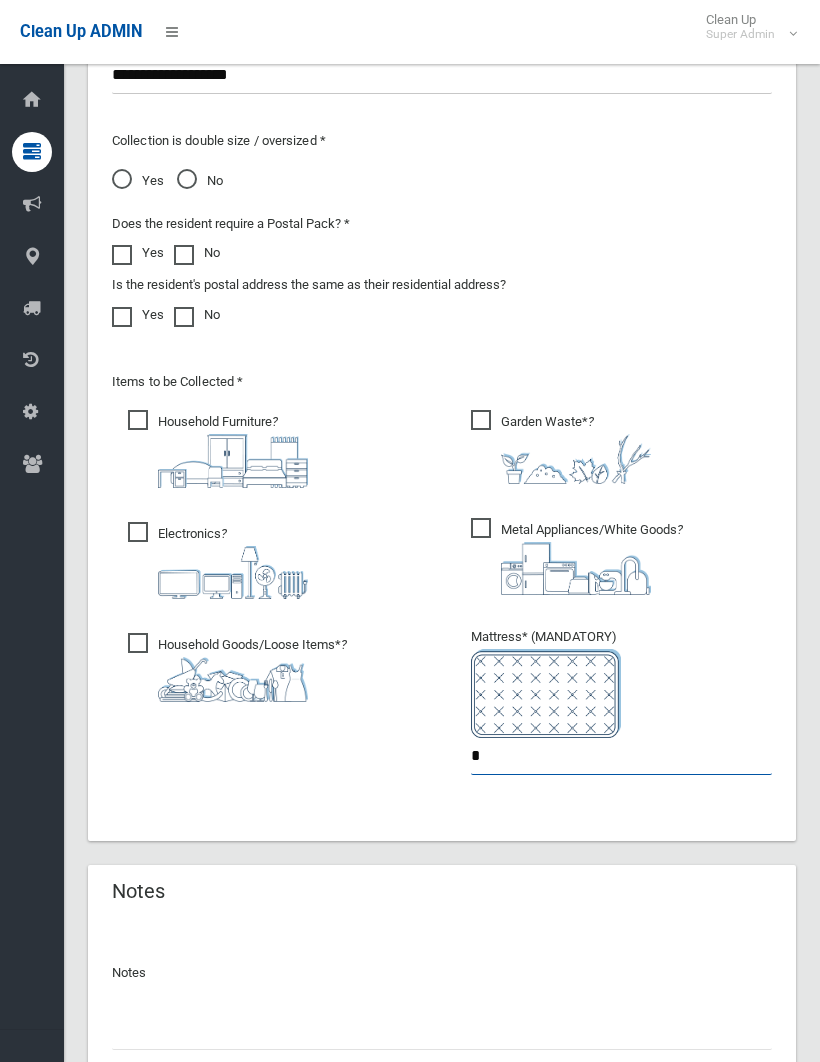 scroll, scrollTop: 1652, scrollLeft: 0, axis: vertical 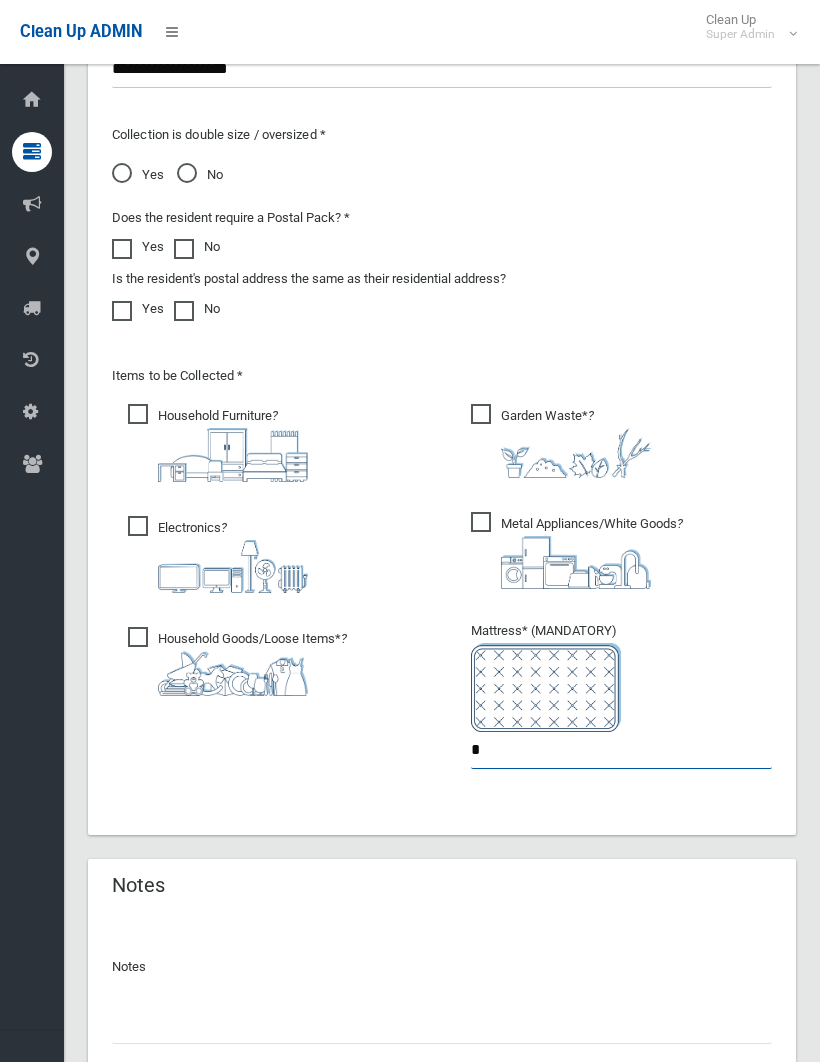 type on "*" 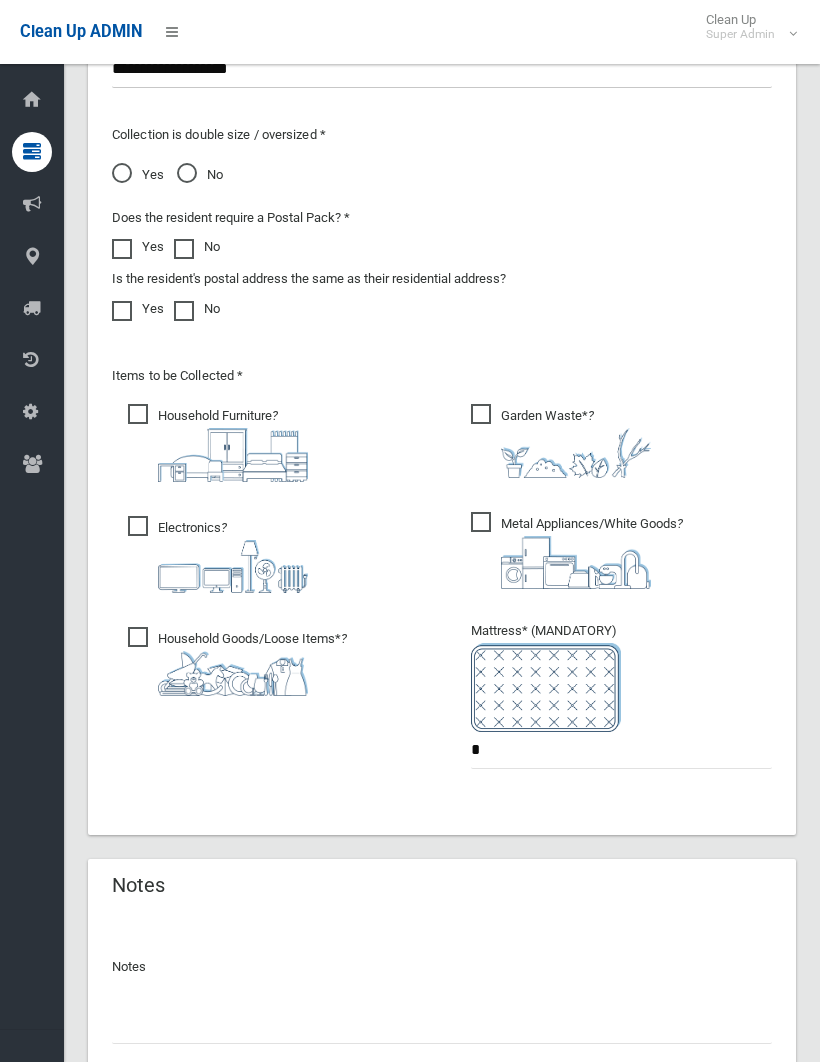 click at bounding box center [442, 1025] 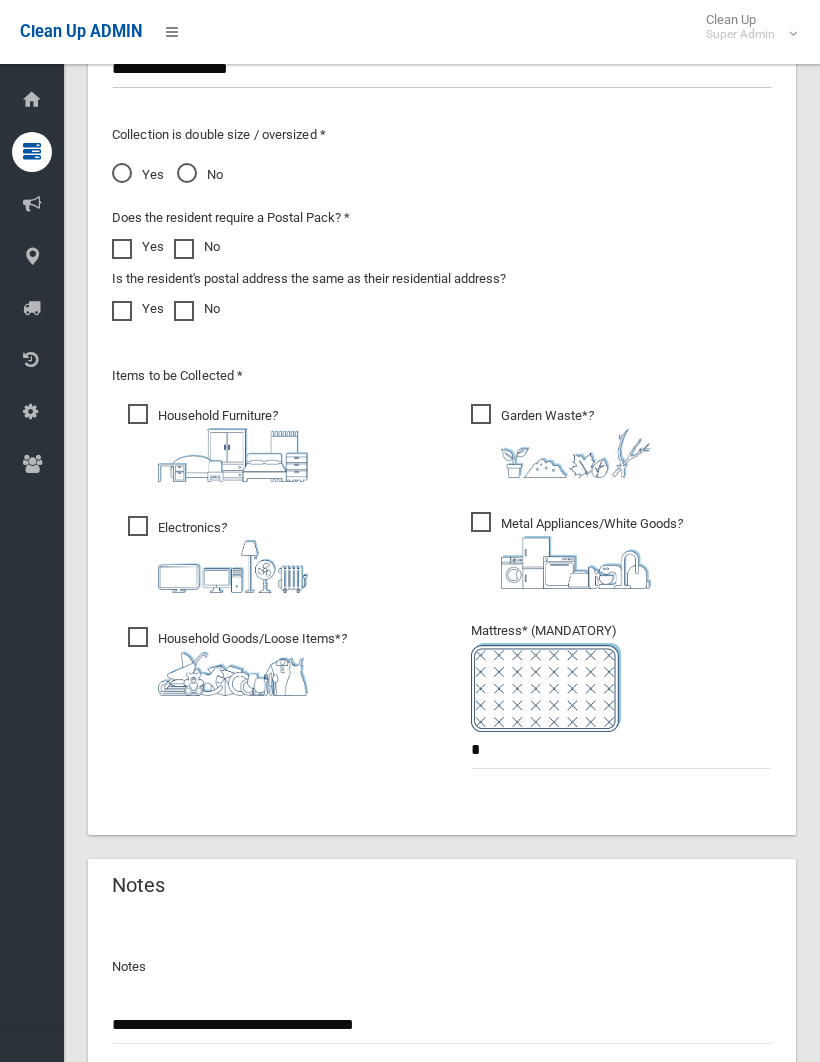 type on "**********" 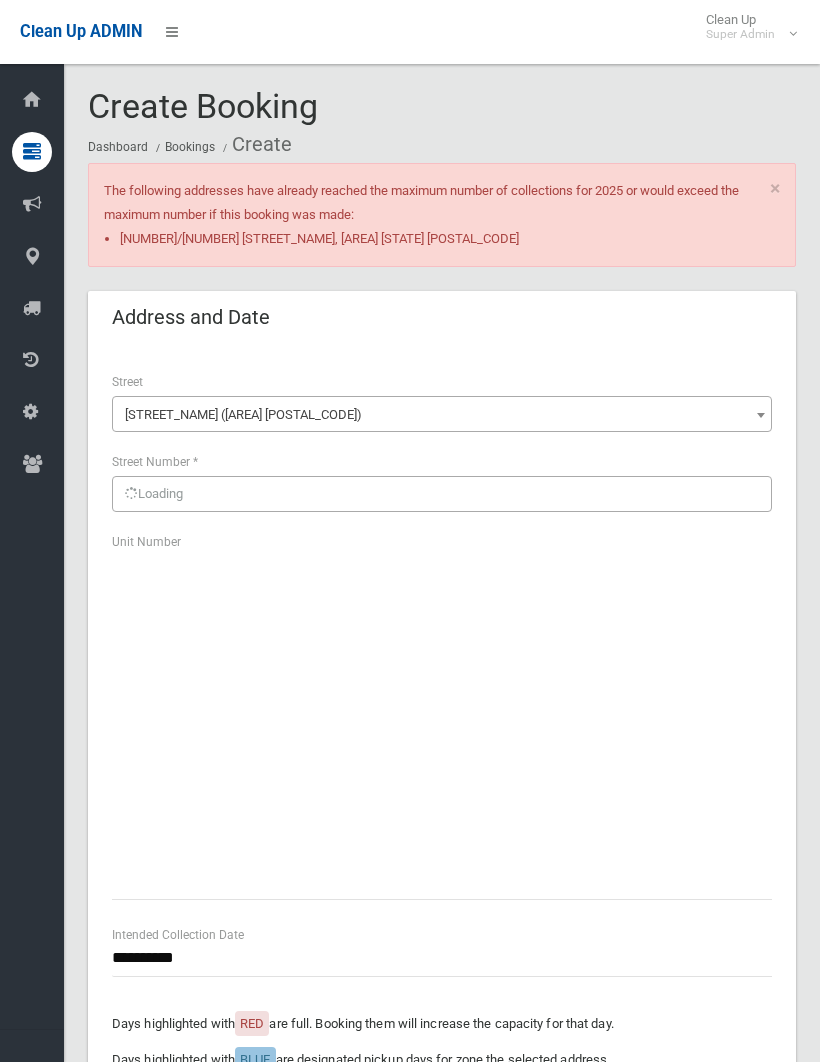 scroll, scrollTop: 0, scrollLeft: 0, axis: both 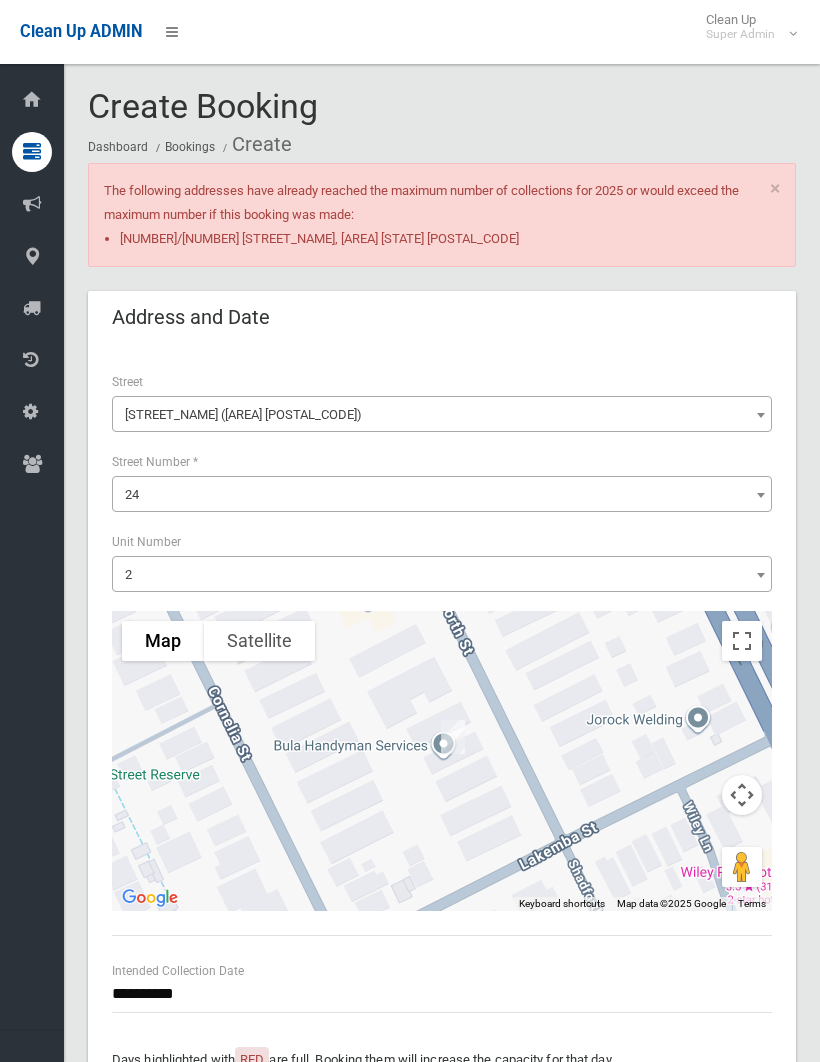 click at bounding box center [761, 575] 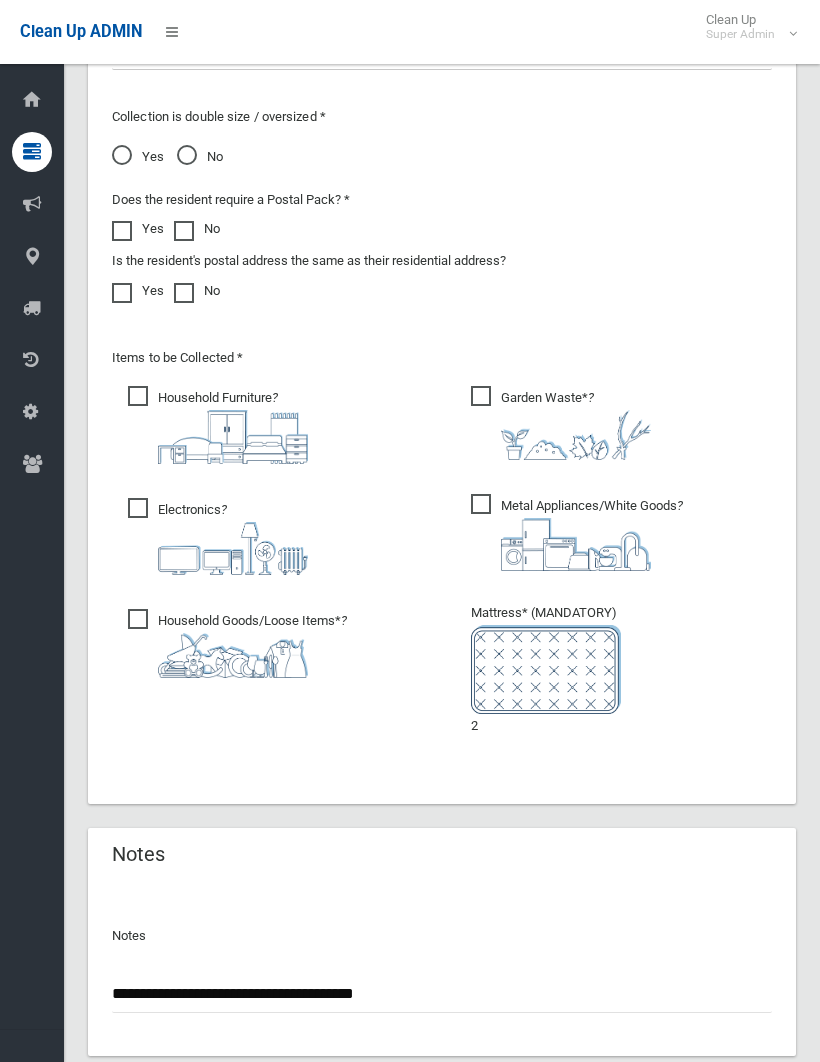 scroll, scrollTop: 1851, scrollLeft: 0, axis: vertical 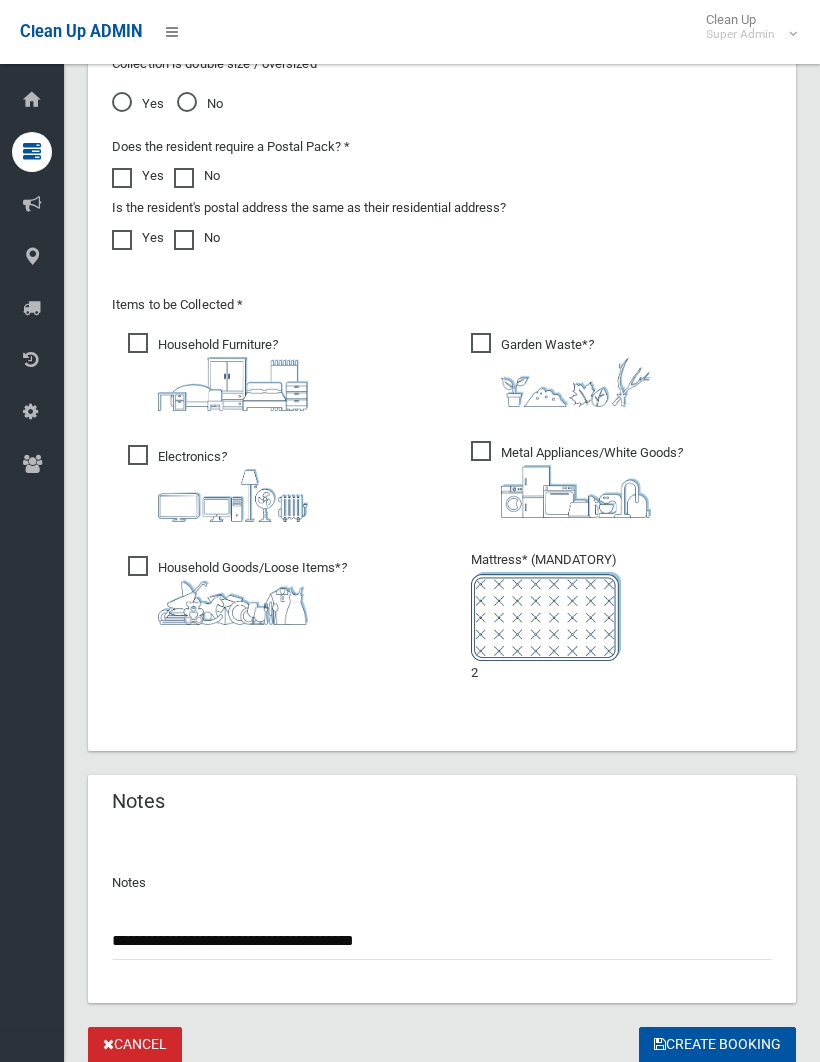 click on "Create Booking" at bounding box center (717, 1045) 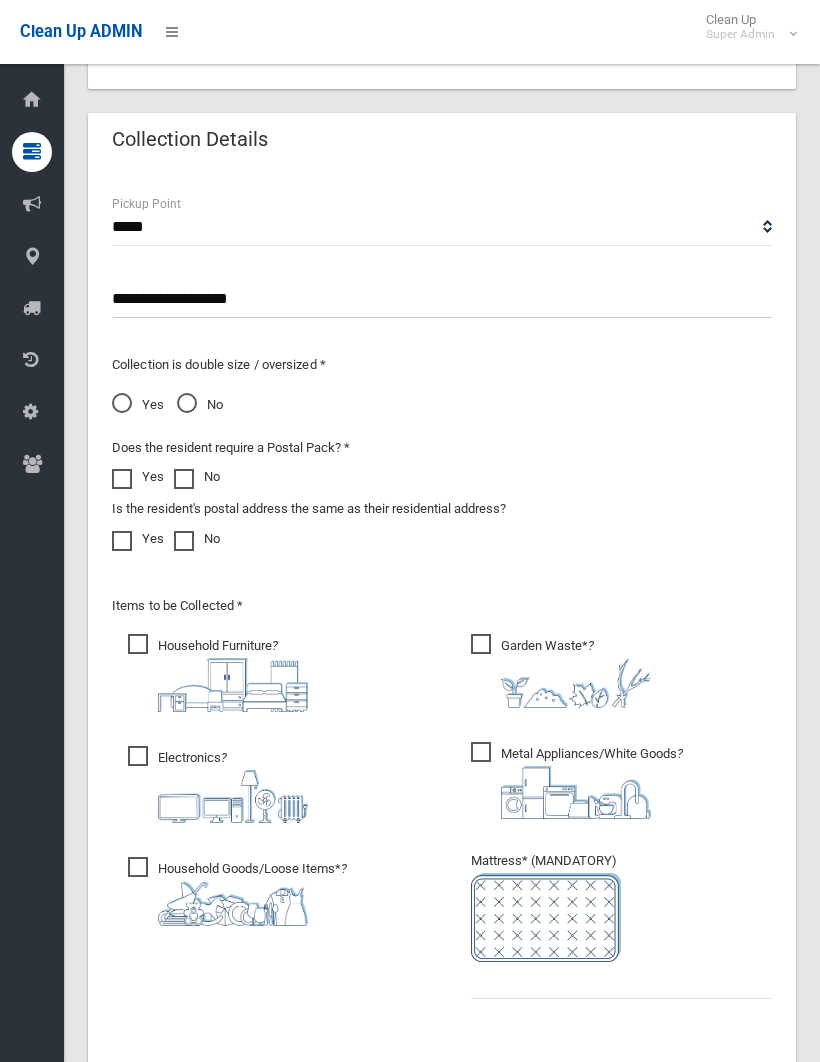 scroll, scrollTop: 1528, scrollLeft: 0, axis: vertical 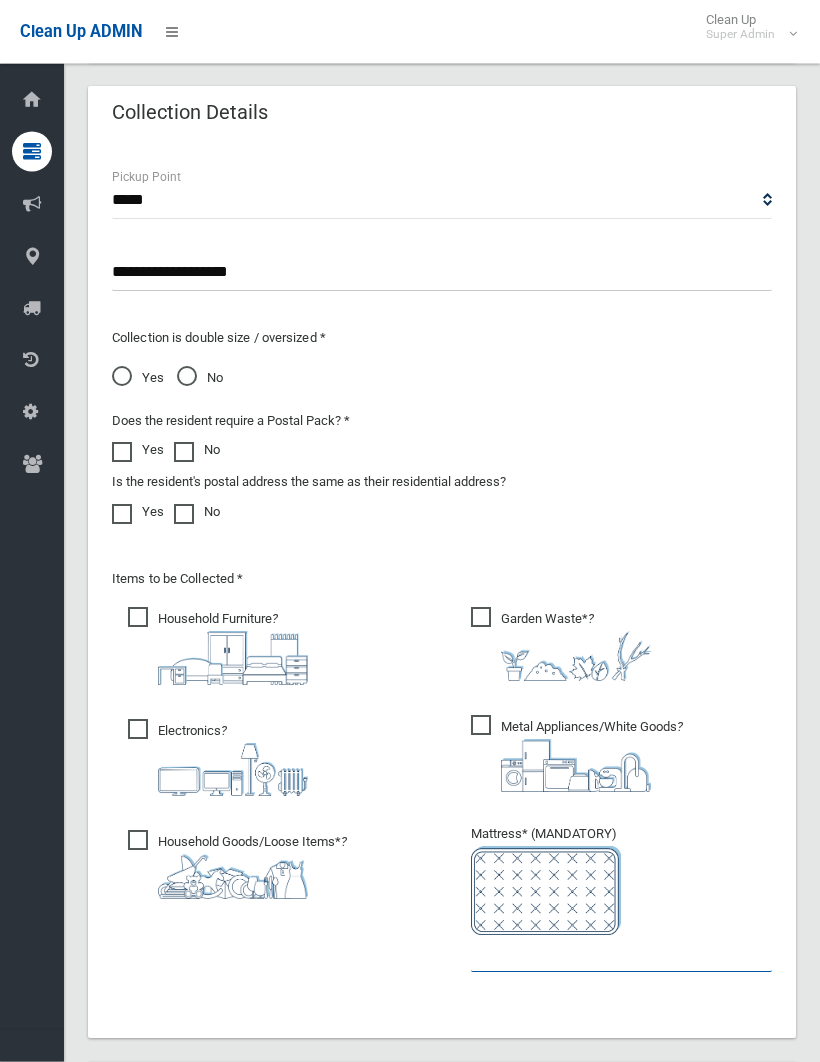 click at bounding box center (621, 954) 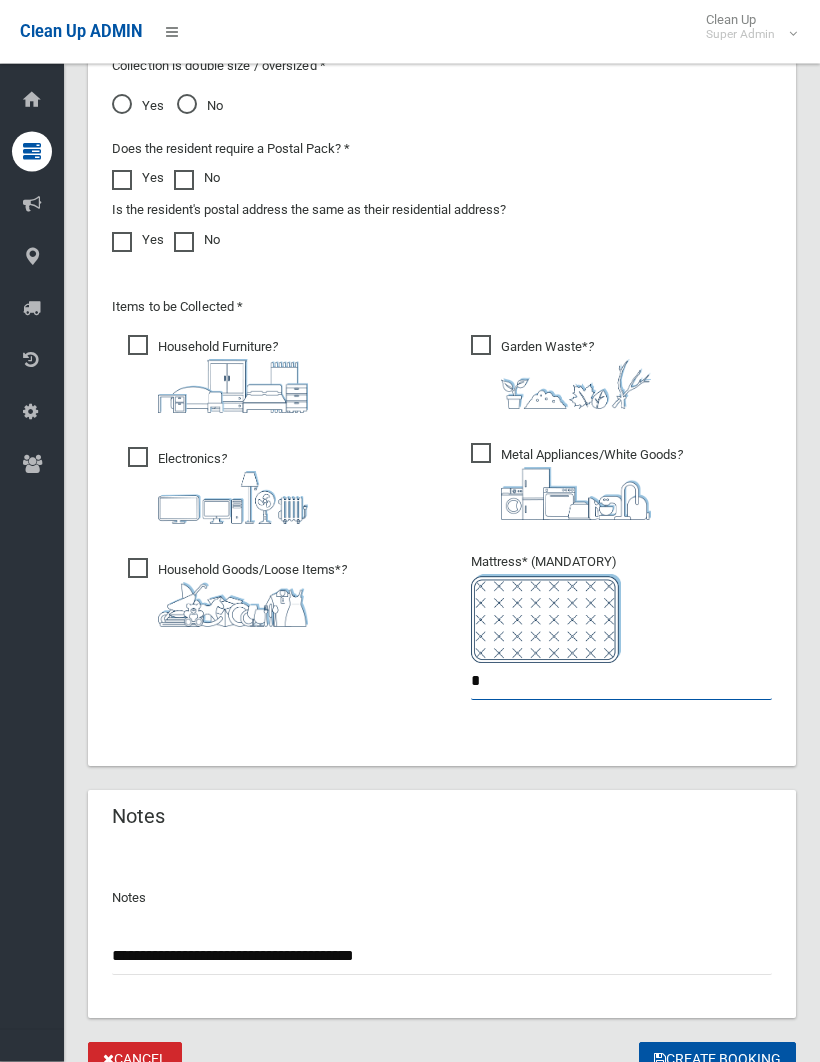 scroll, scrollTop: 1816, scrollLeft: 0, axis: vertical 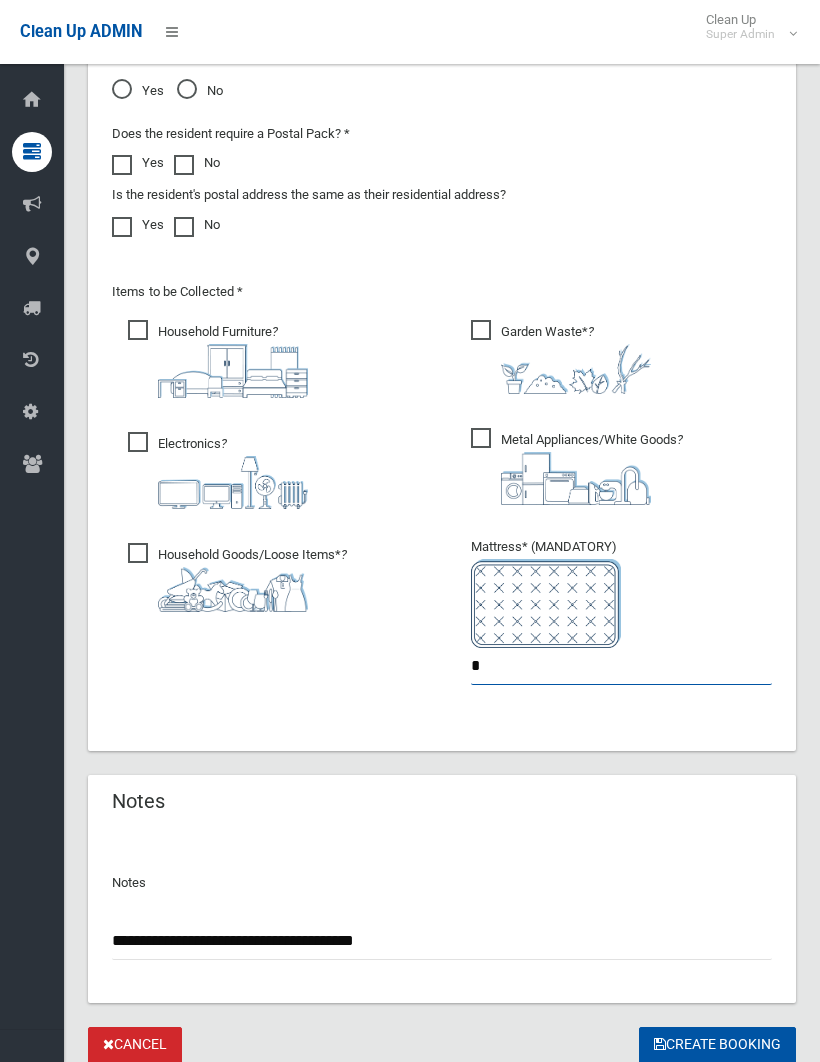 type on "*" 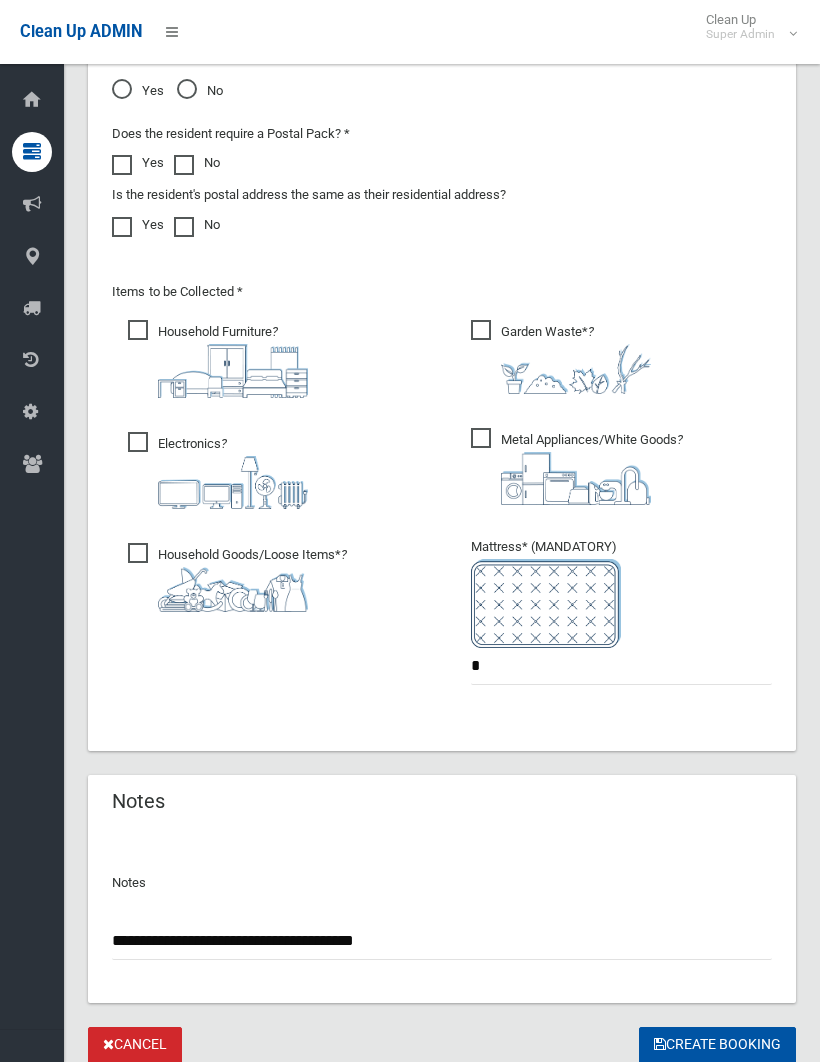 click on "Create Booking" at bounding box center (717, 1045) 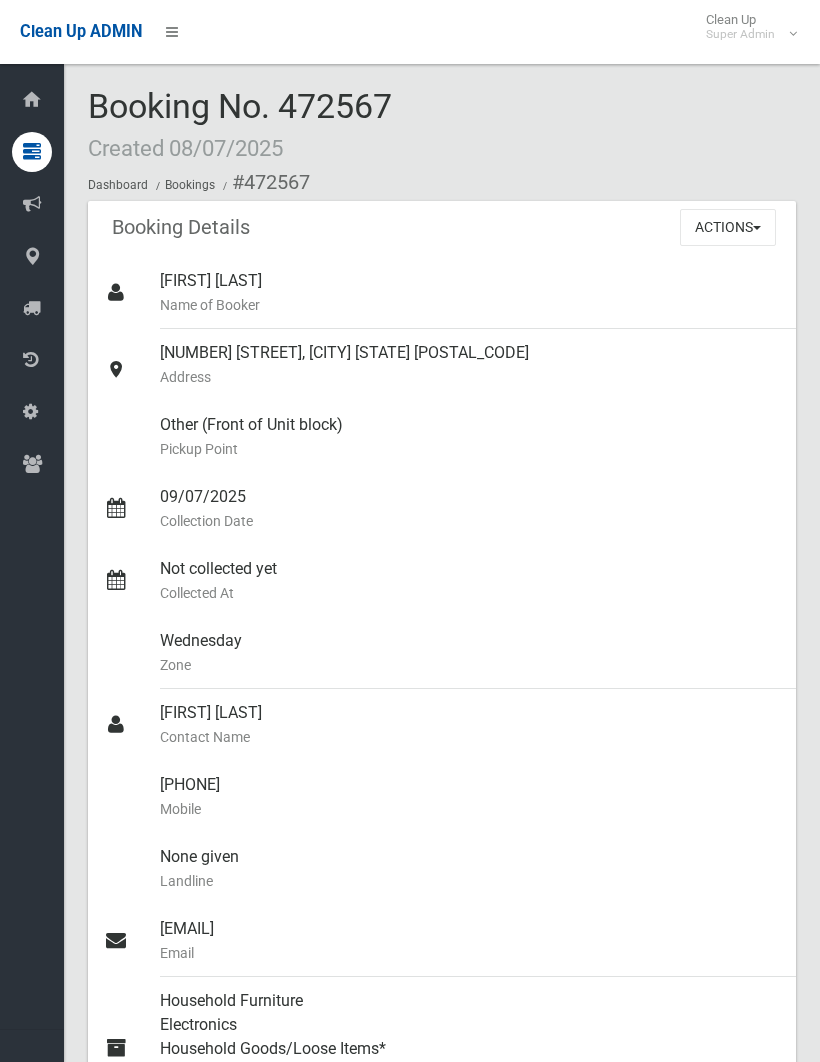 scroll, scrollTop: 0, scrollLeft: 0, axis: both 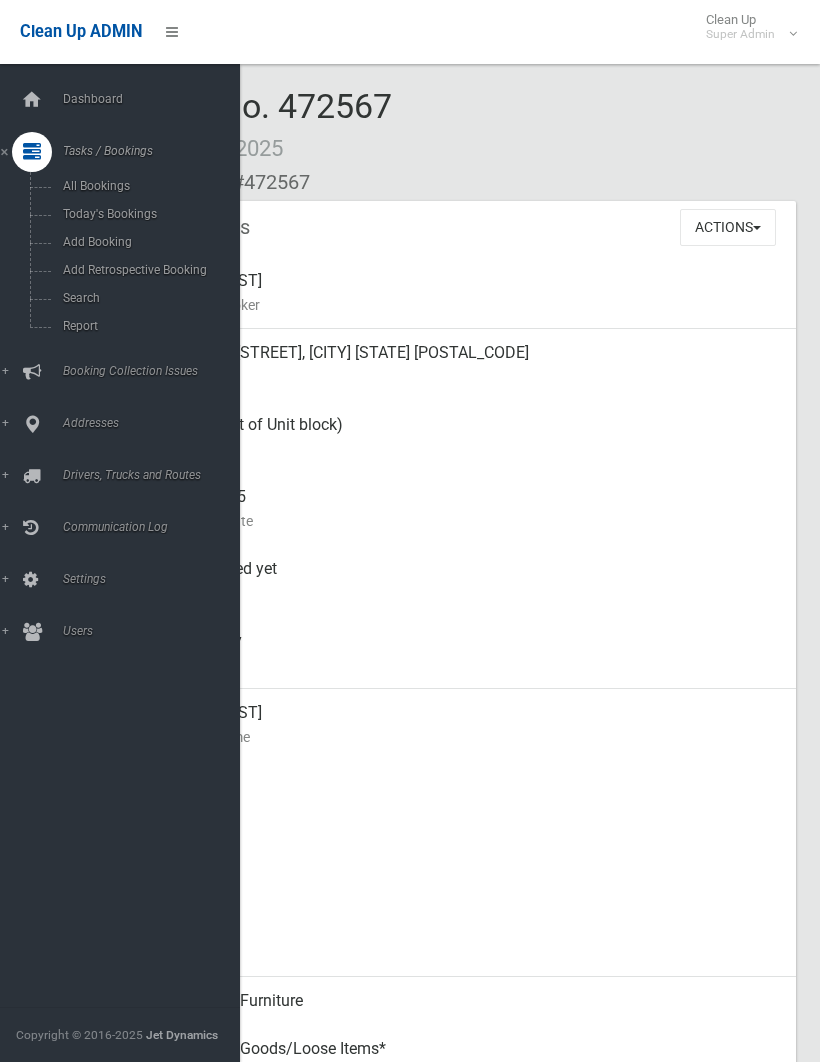 click on "Search" at bounding box center (140, 298) 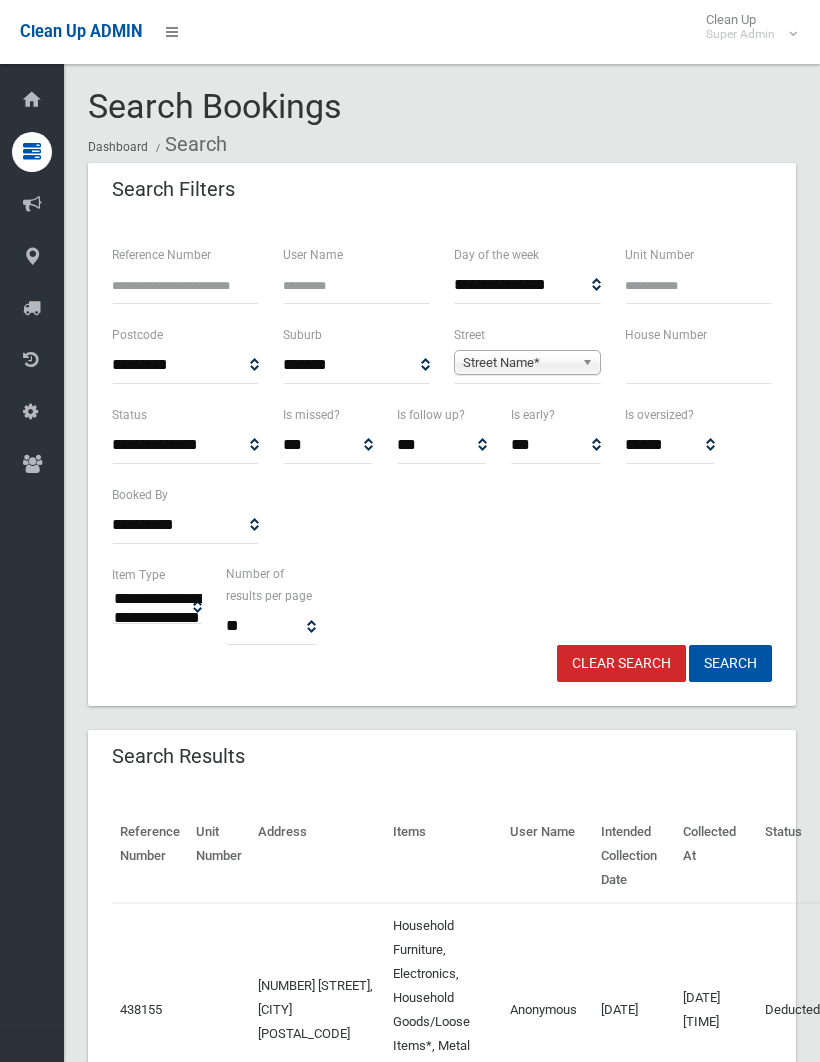 scroll, scrollTop: 0, scrollLeft: 0, axis: both 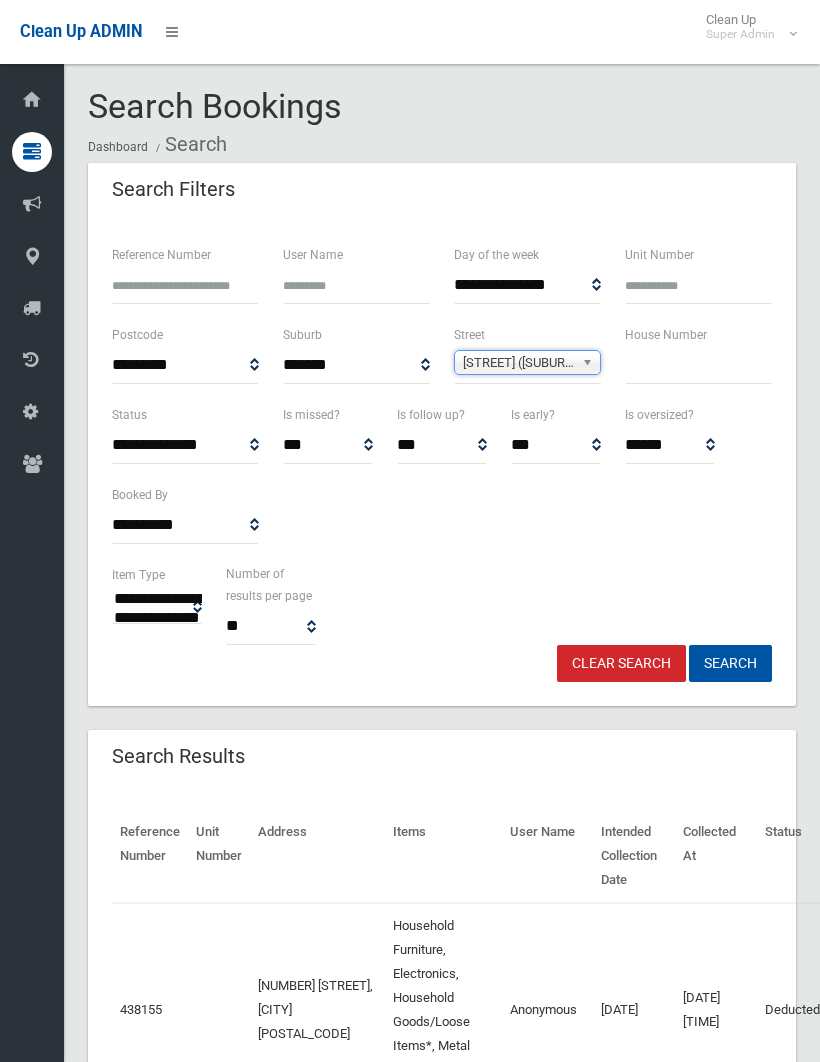 click at bounding box center (698, 365) 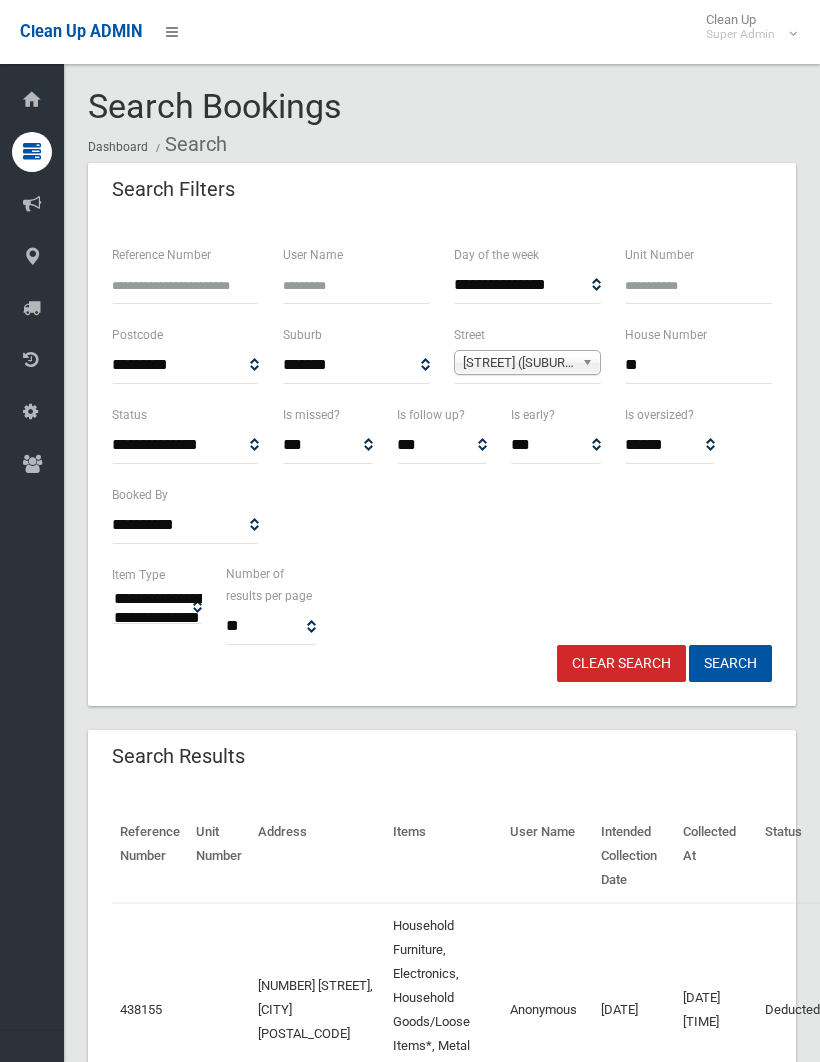 type on "**" 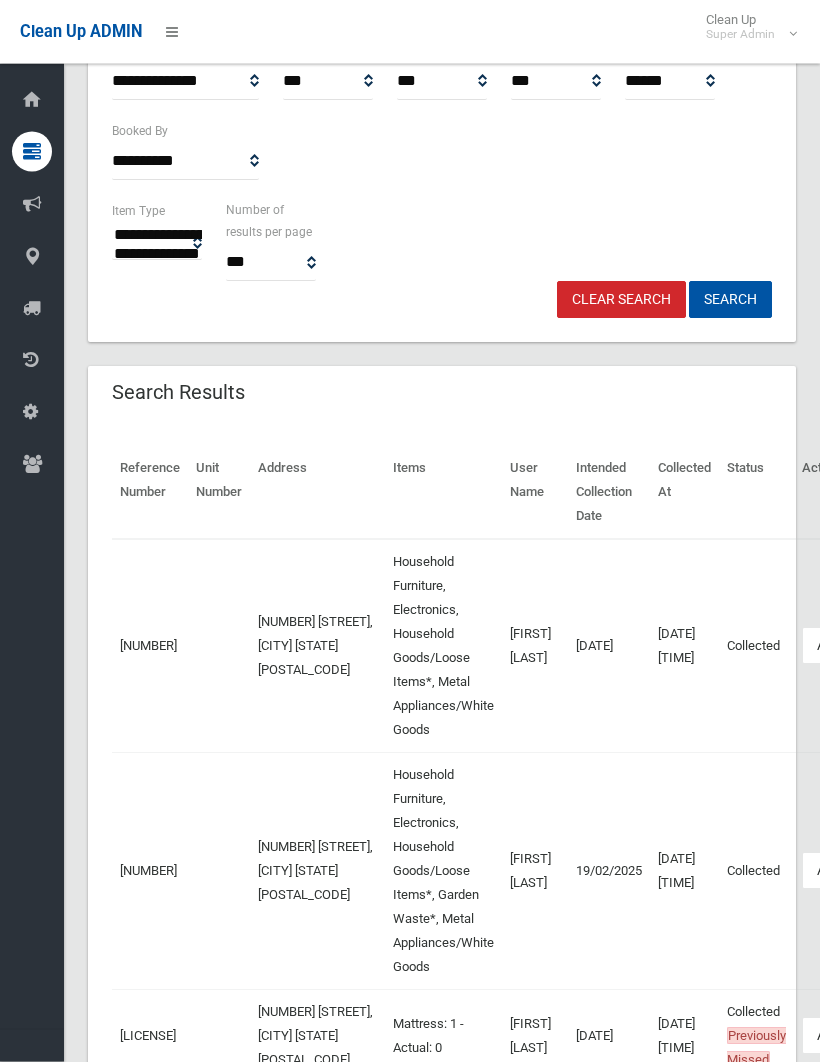 scroll, scrollTop: 364, scrollLeft: 0, axis: vertical 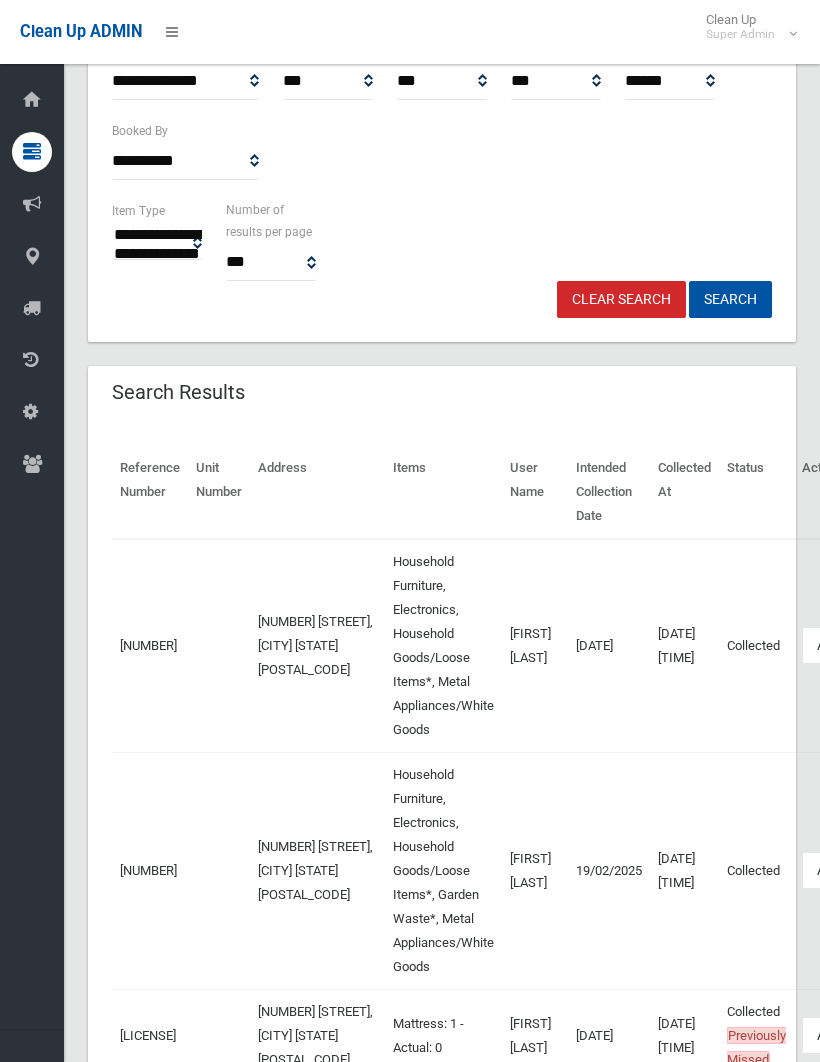 click on "Actions" at bounding box center [850, 645] 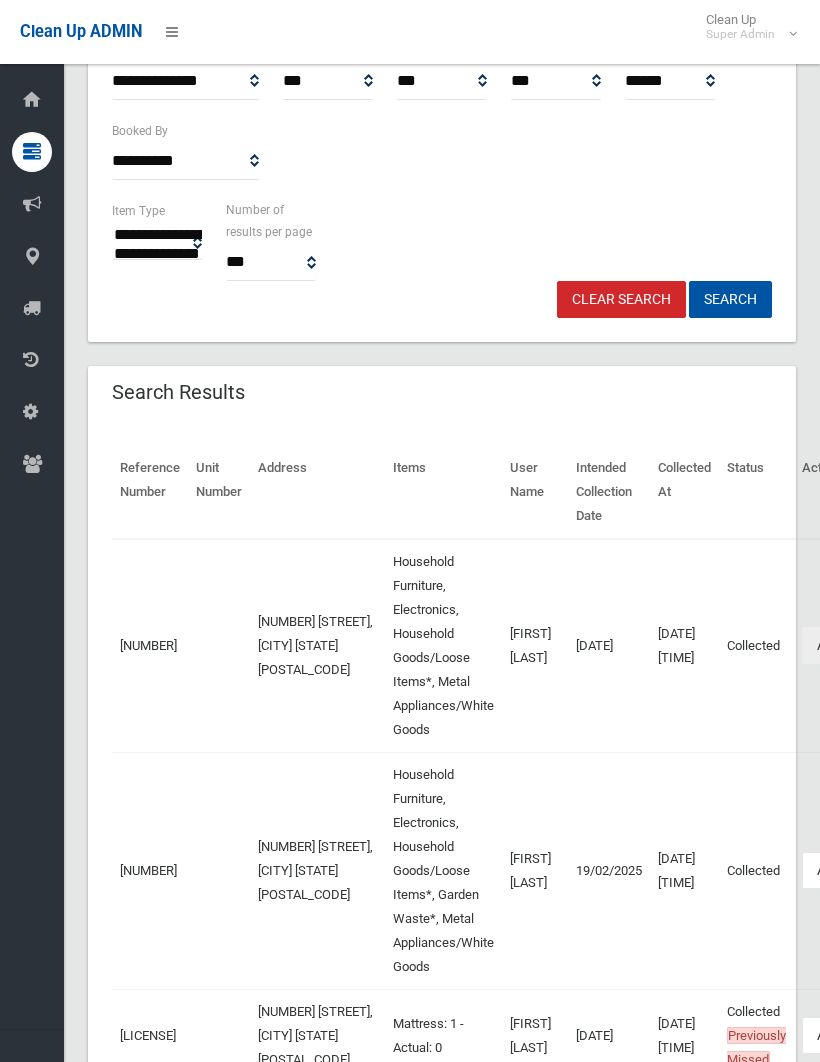 scroll, scrollTop: 0, scrollLeft: 82, axis: horizontal 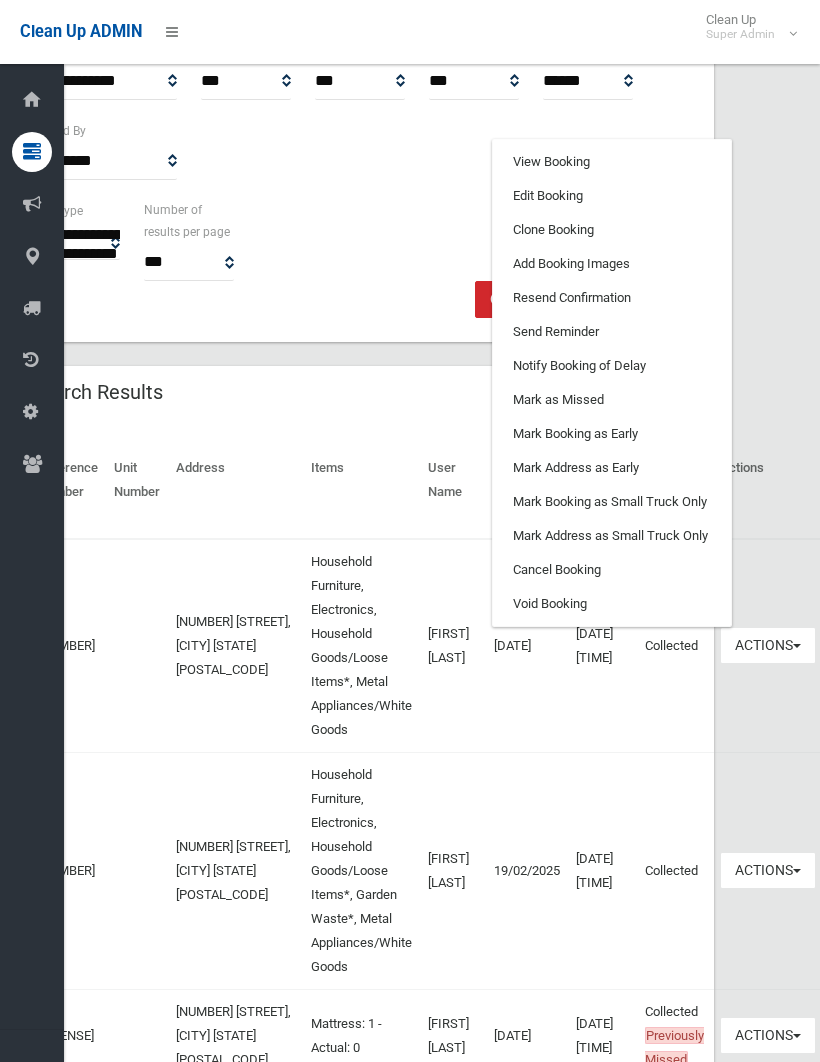 click on "Clone Booking" at bounding box center [612, 230] 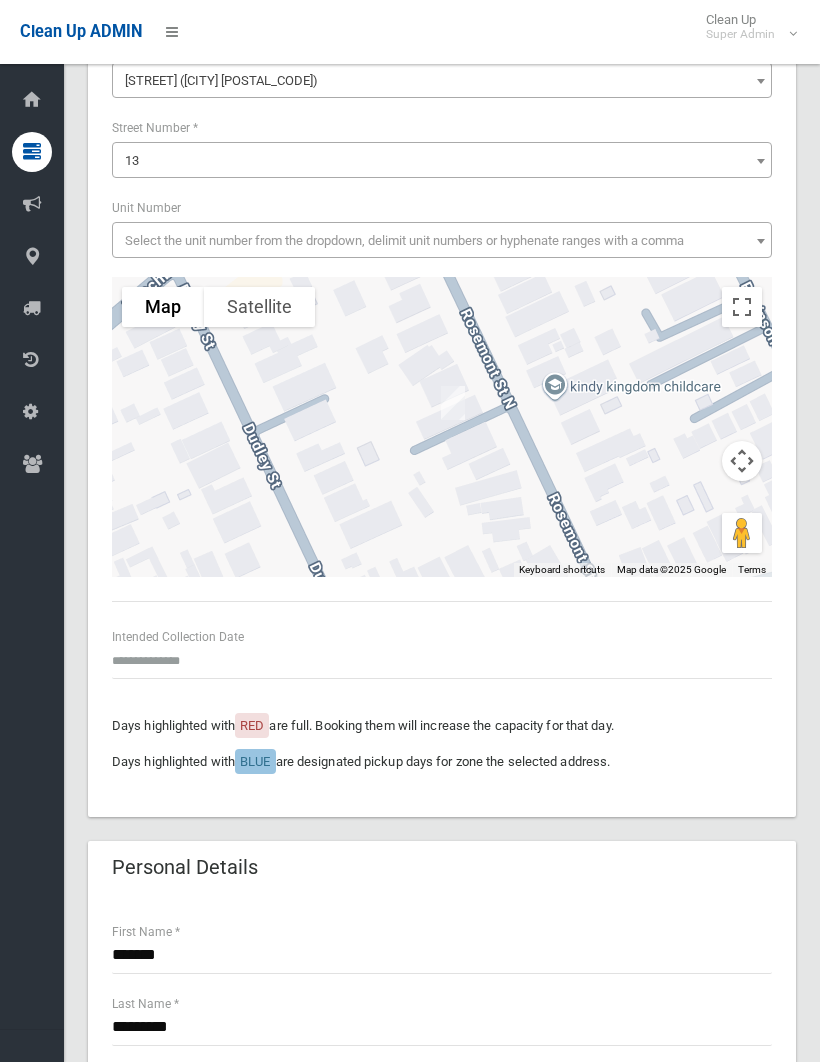 scroll, scrollTop: 227, scrollLeft: 0, axis: vertical 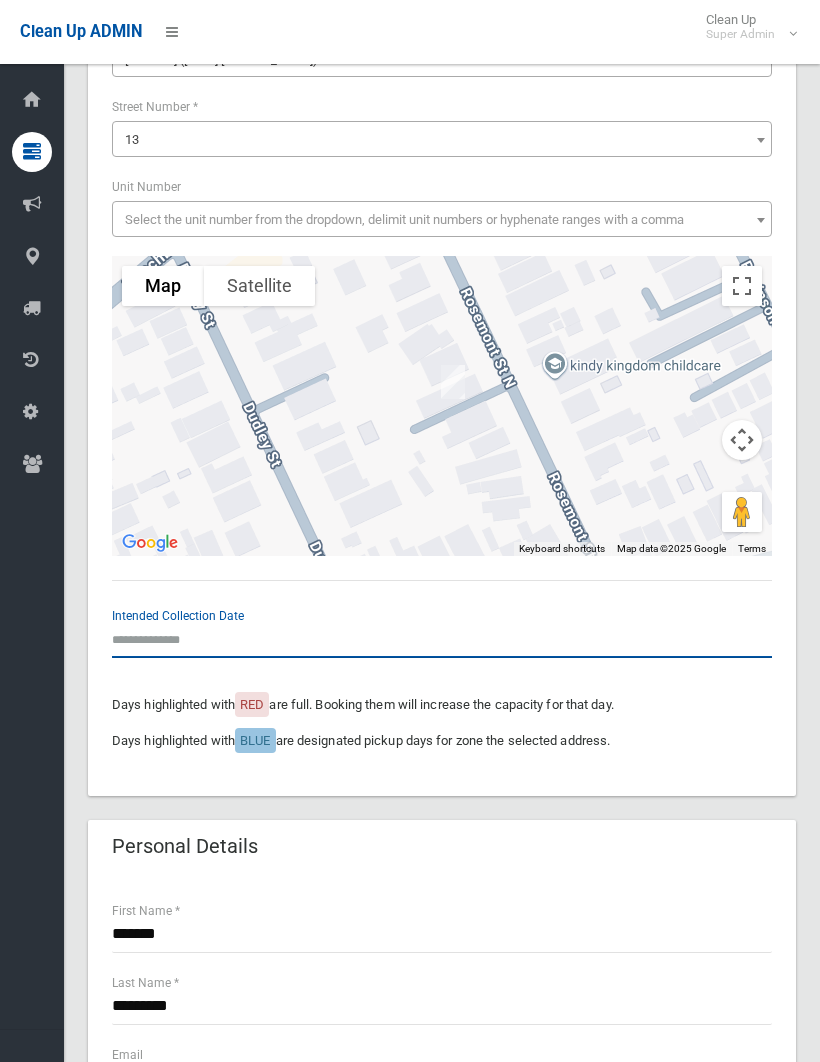 click at bounding box center [442, 639] 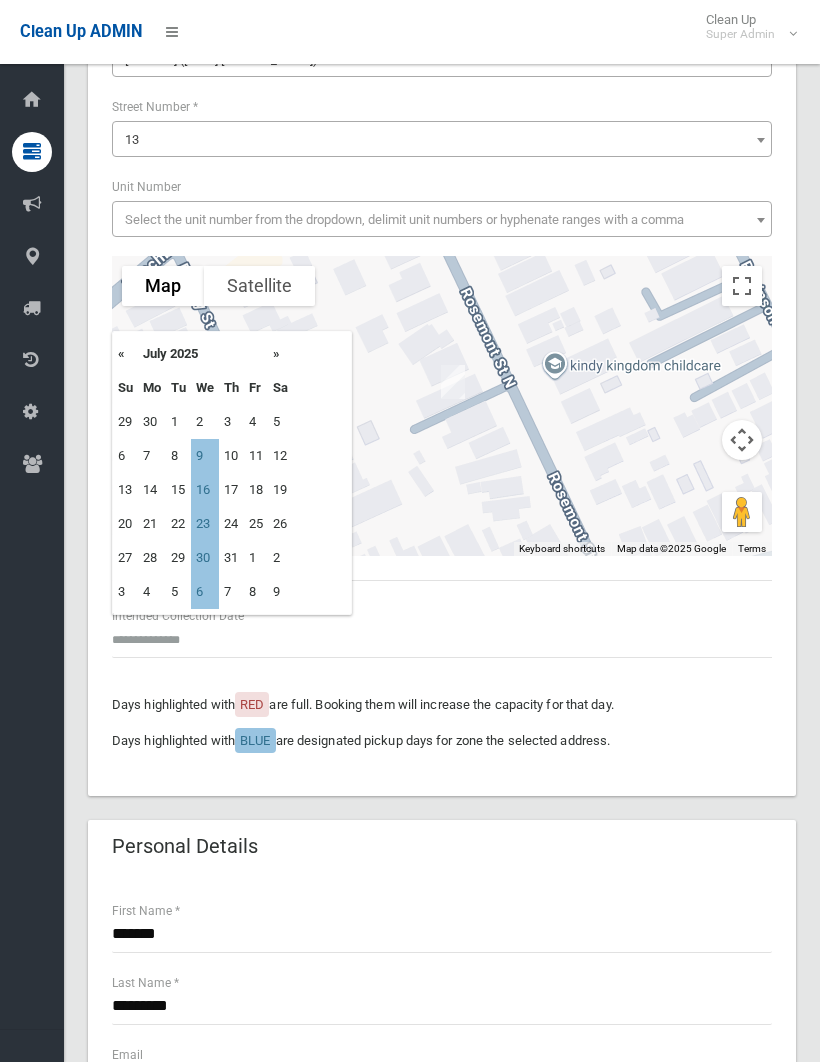 click on "16" at bounding box center (205, 456) 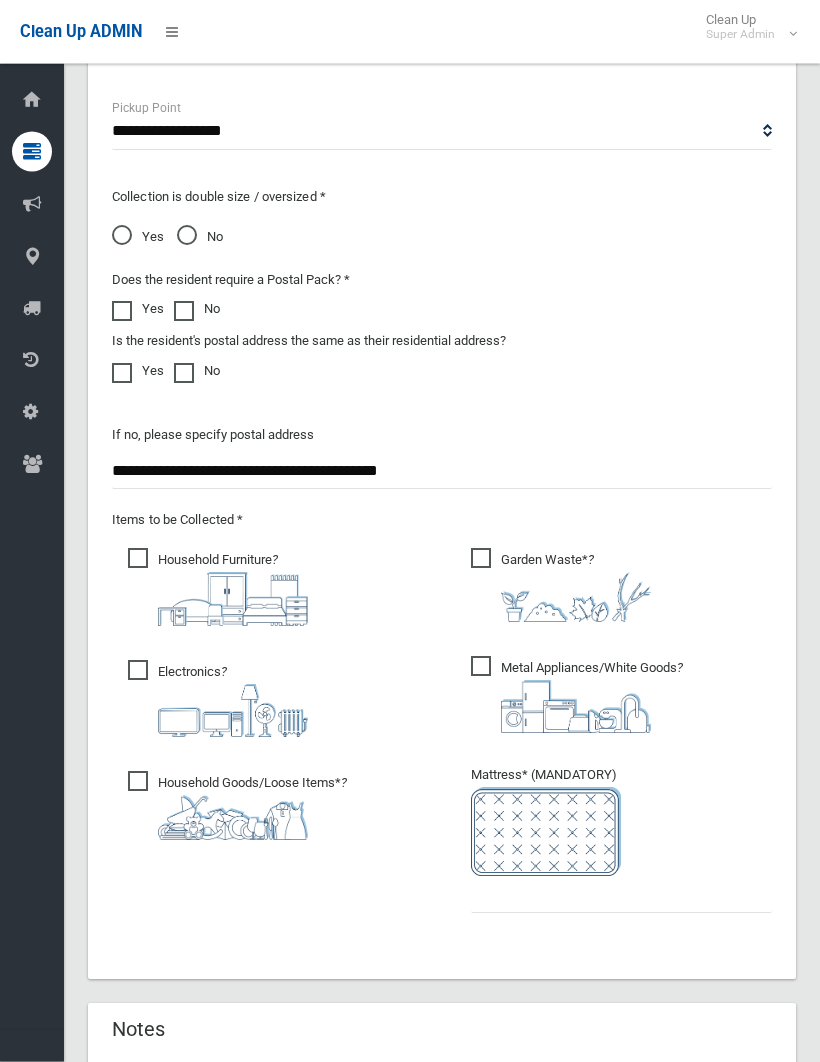 scroll, scrollTop: 1552, scrollLeft: 0, axis: vertical 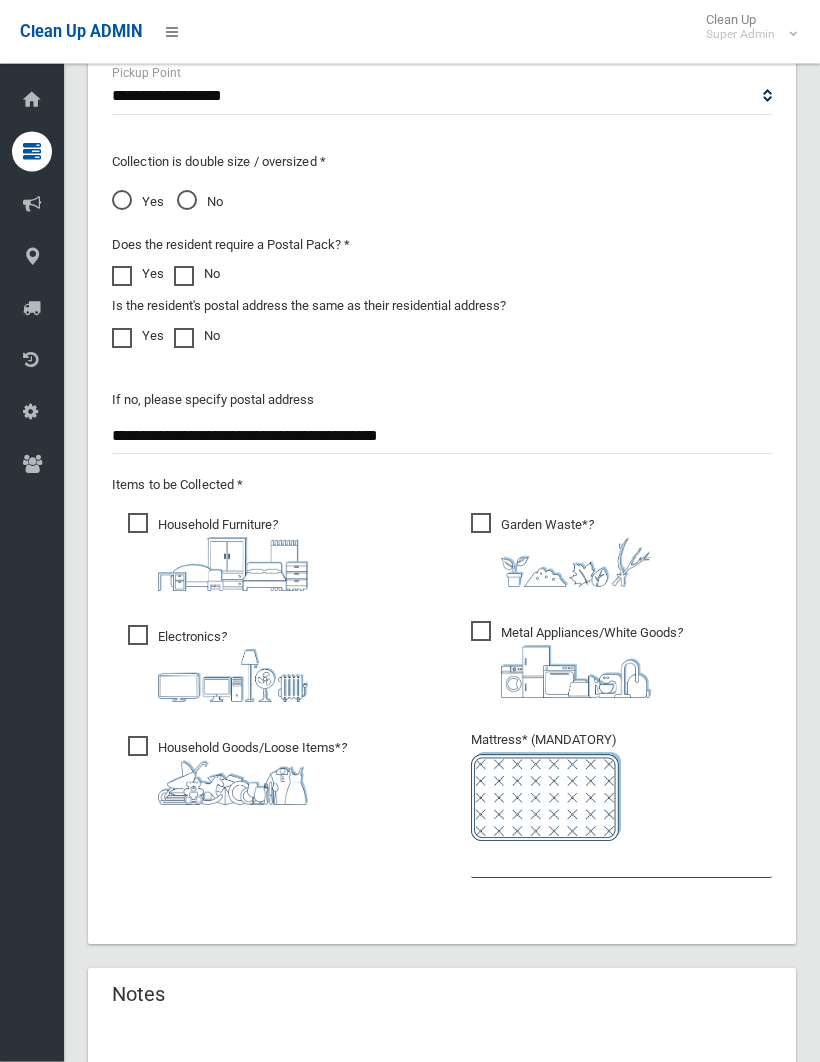 click at bounding box center (621, 860) 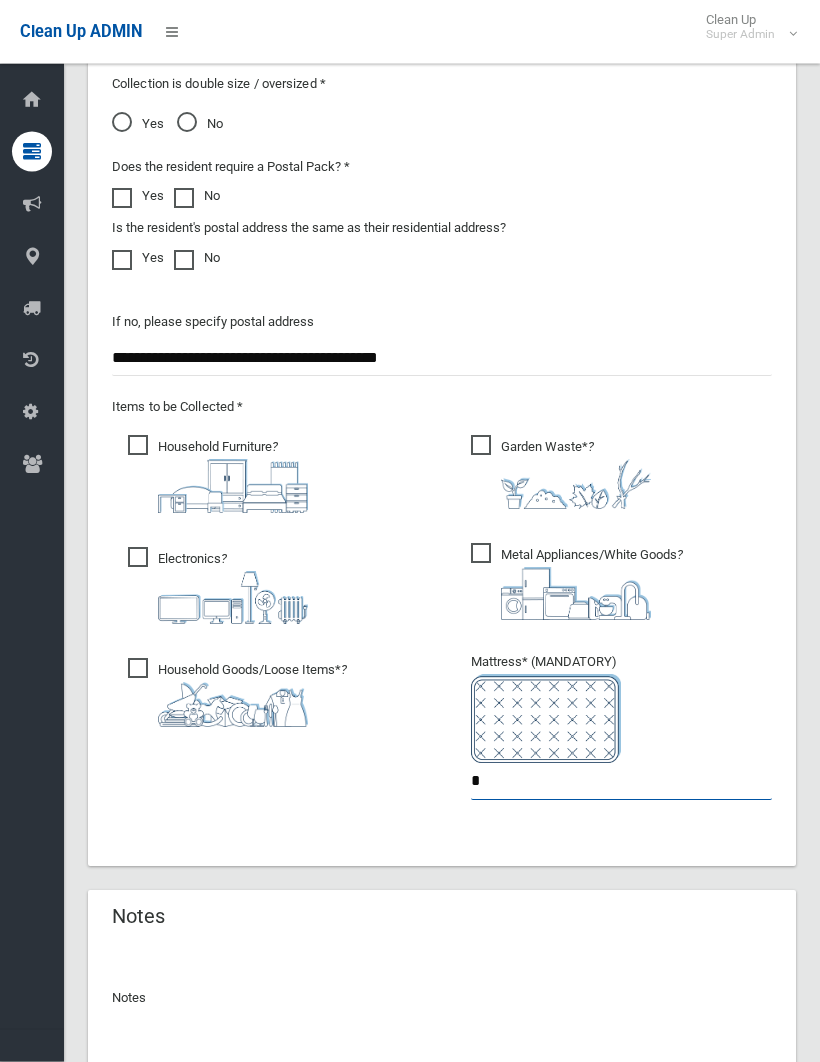 scroll, scrollTop: 1746, scrollLeft: 0, axis: vertical 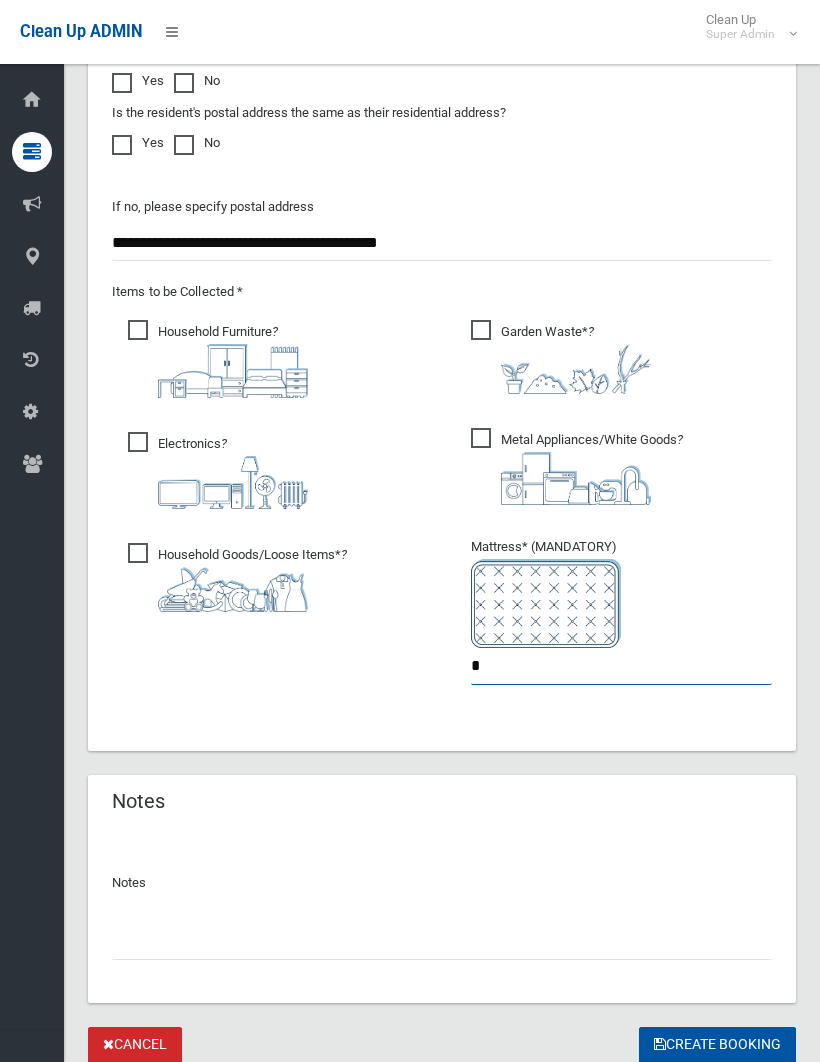 type on "*" 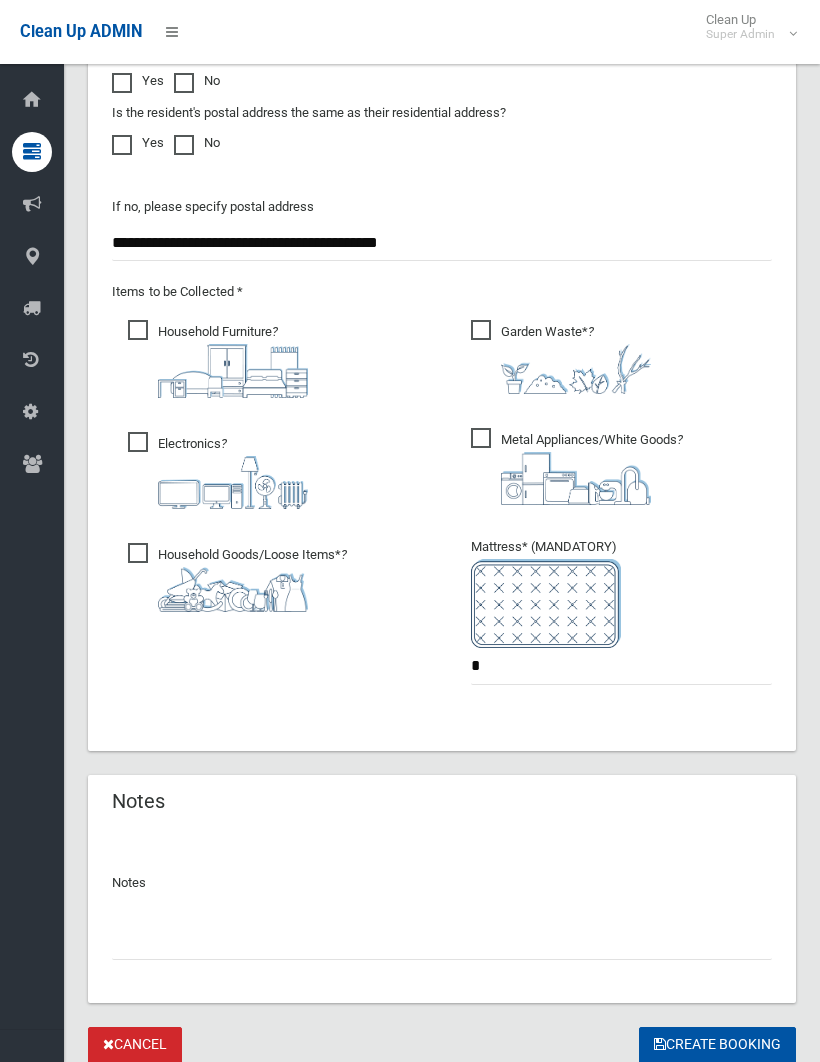 click at bounding box center (442, 941) 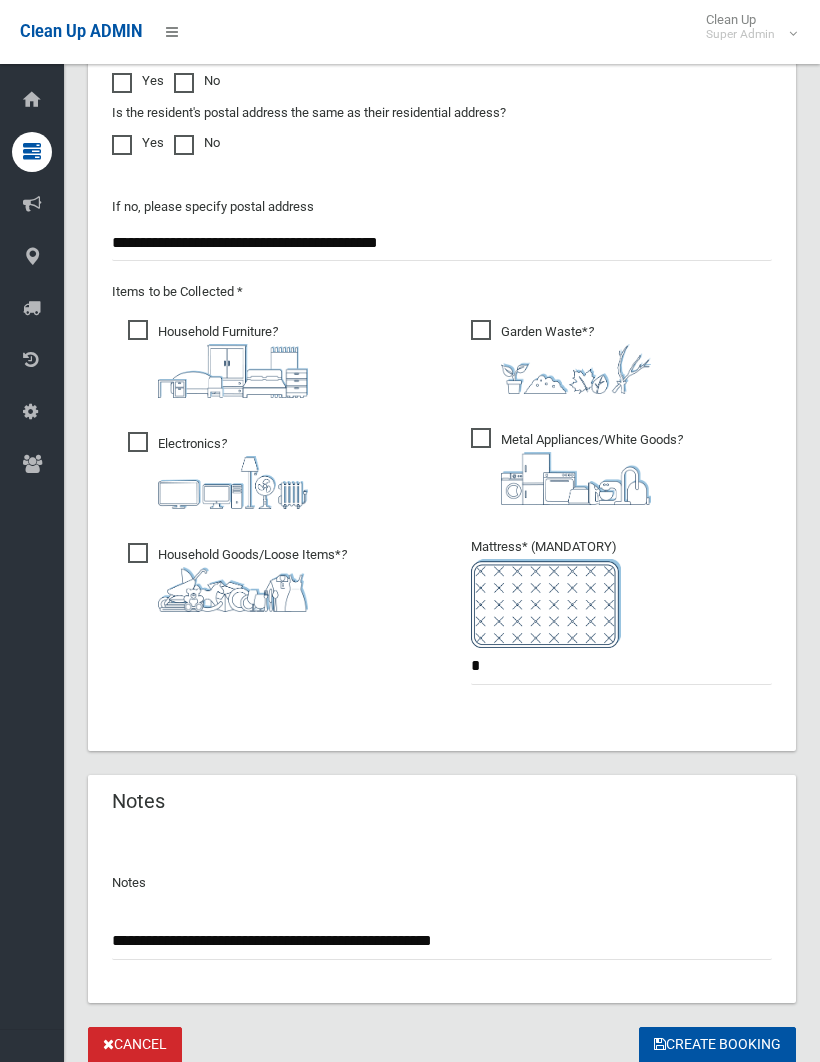 type on "**********" 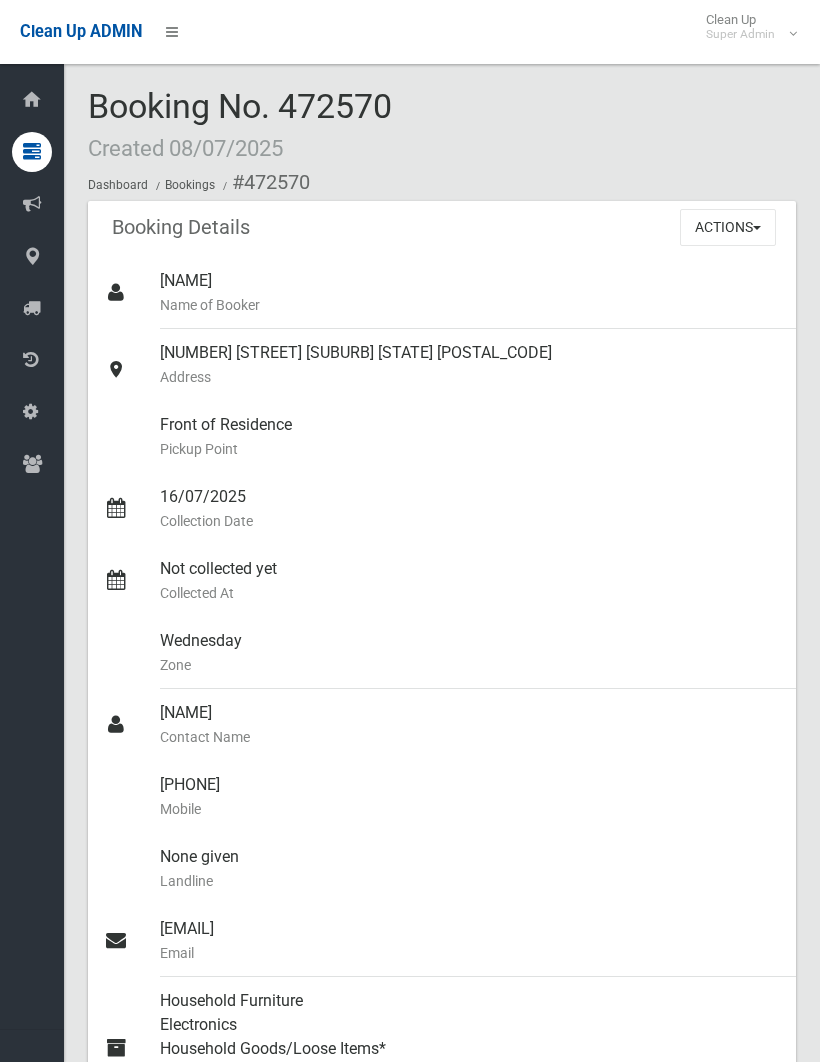 scroll, scrollTop: 0, scrollLeft: 0, axis: both 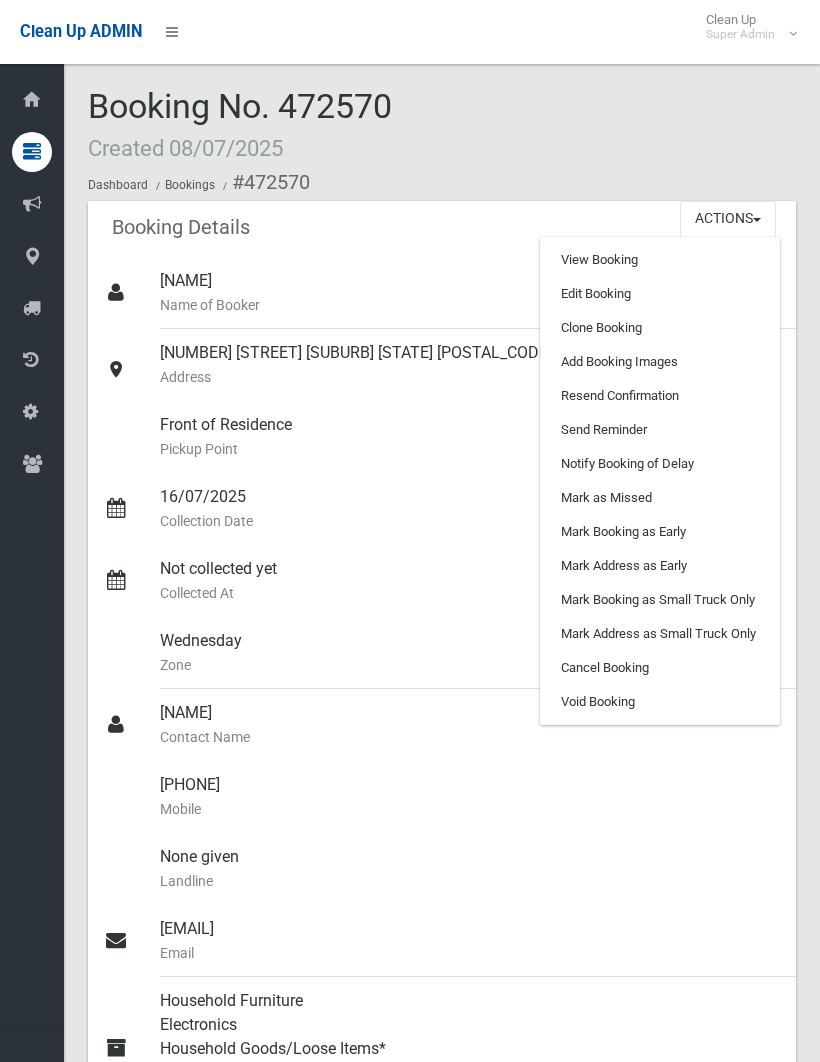 click on "Add Booking Images" at bounding box center (660, 362) 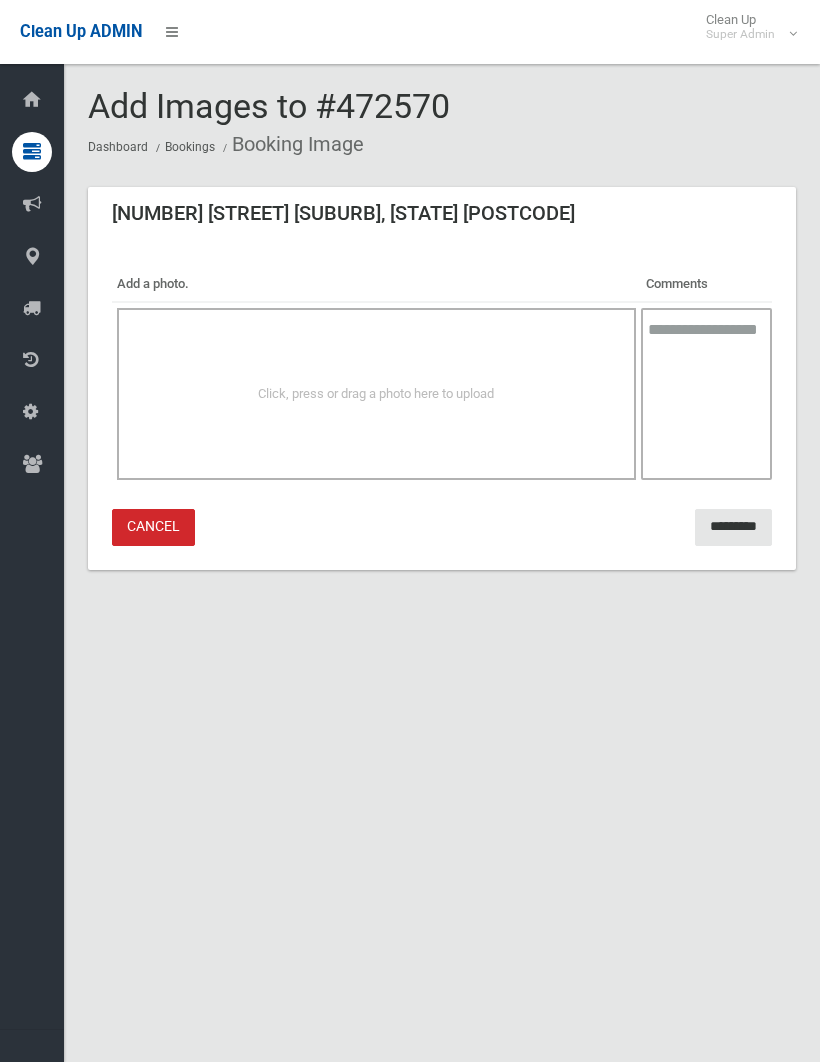 scroll, scrollTop: 0, scrollLeft: 0, axis: both 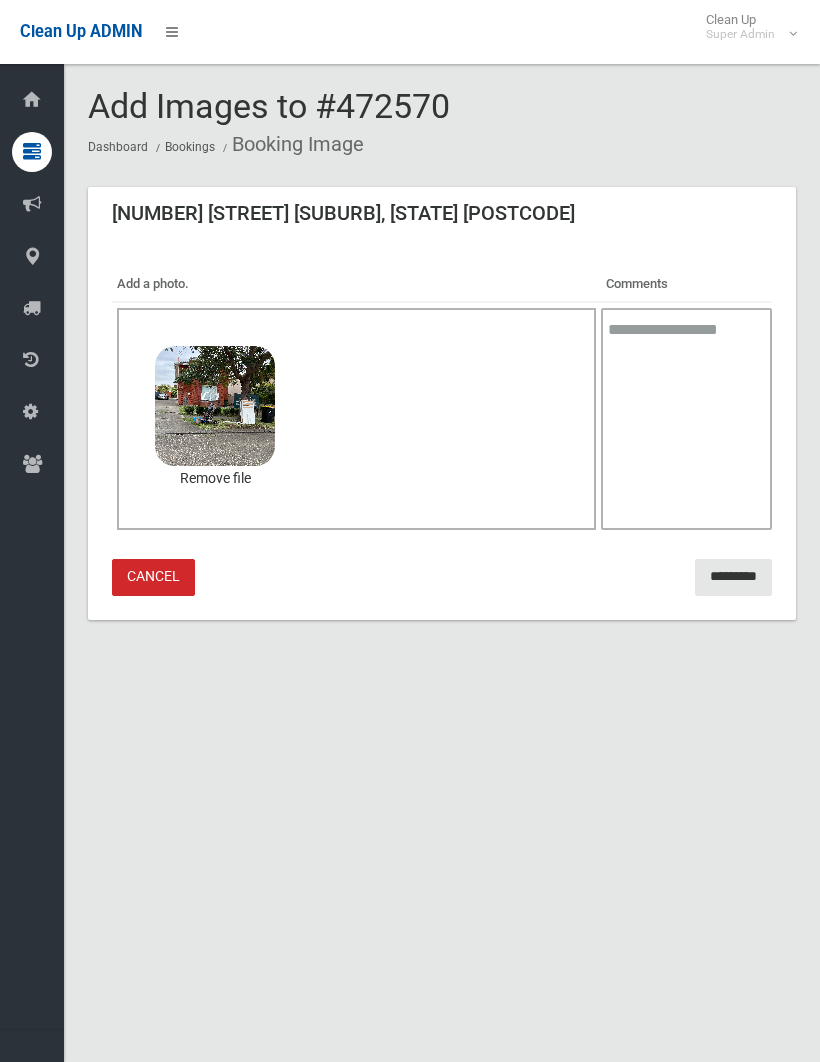 click on "*********" at bounding box center [733, 577] 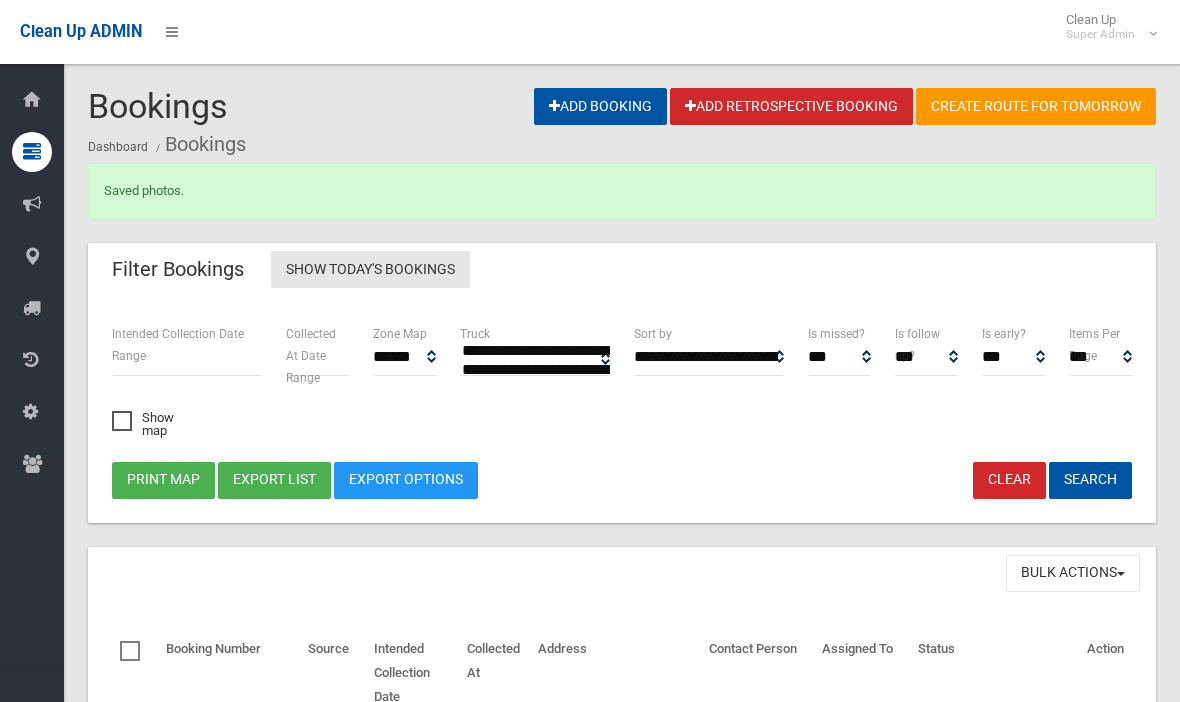 scroll, scrollTop: 0, scrollLeft: 0, axis: both 